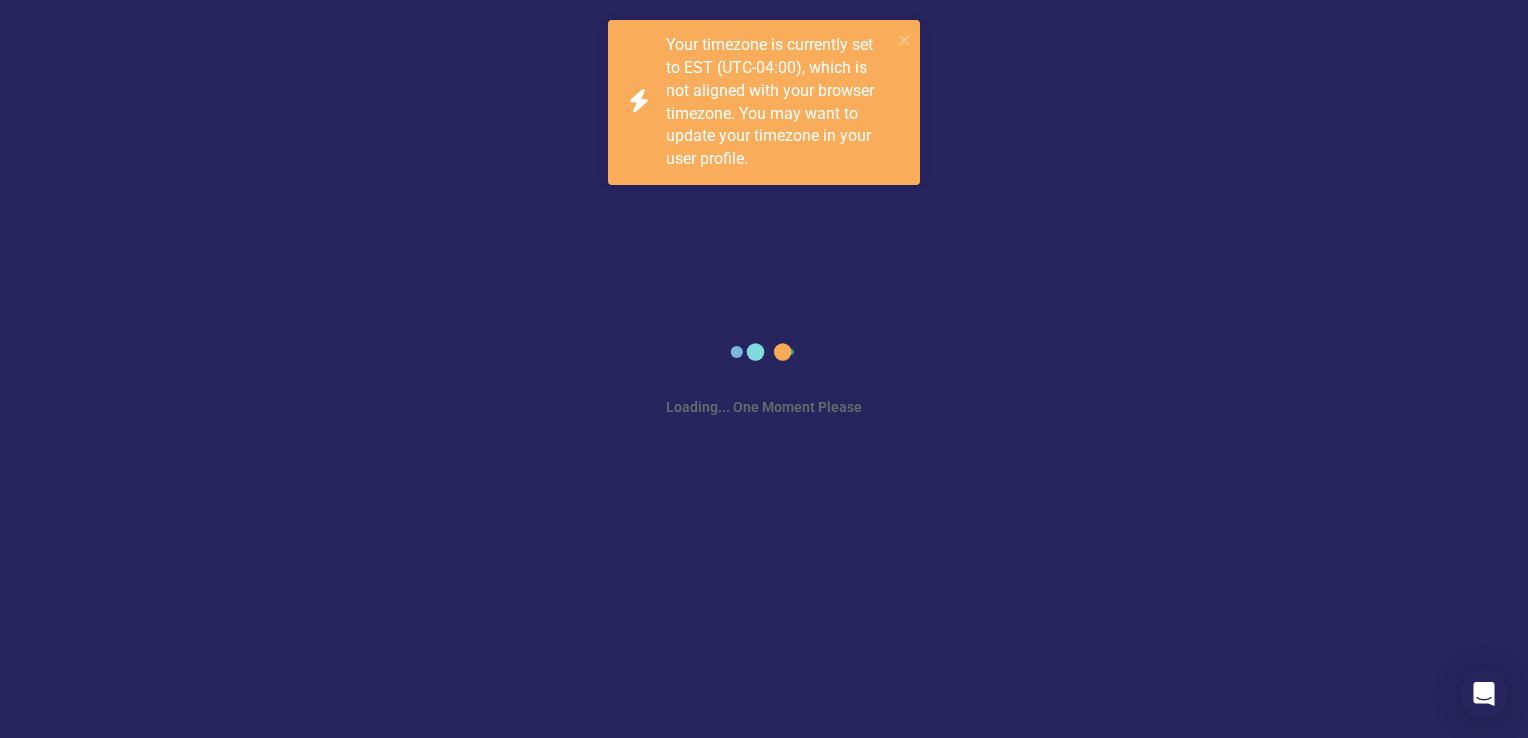scroll, scrollTop: 0, scrollLeft: 0, axis: both 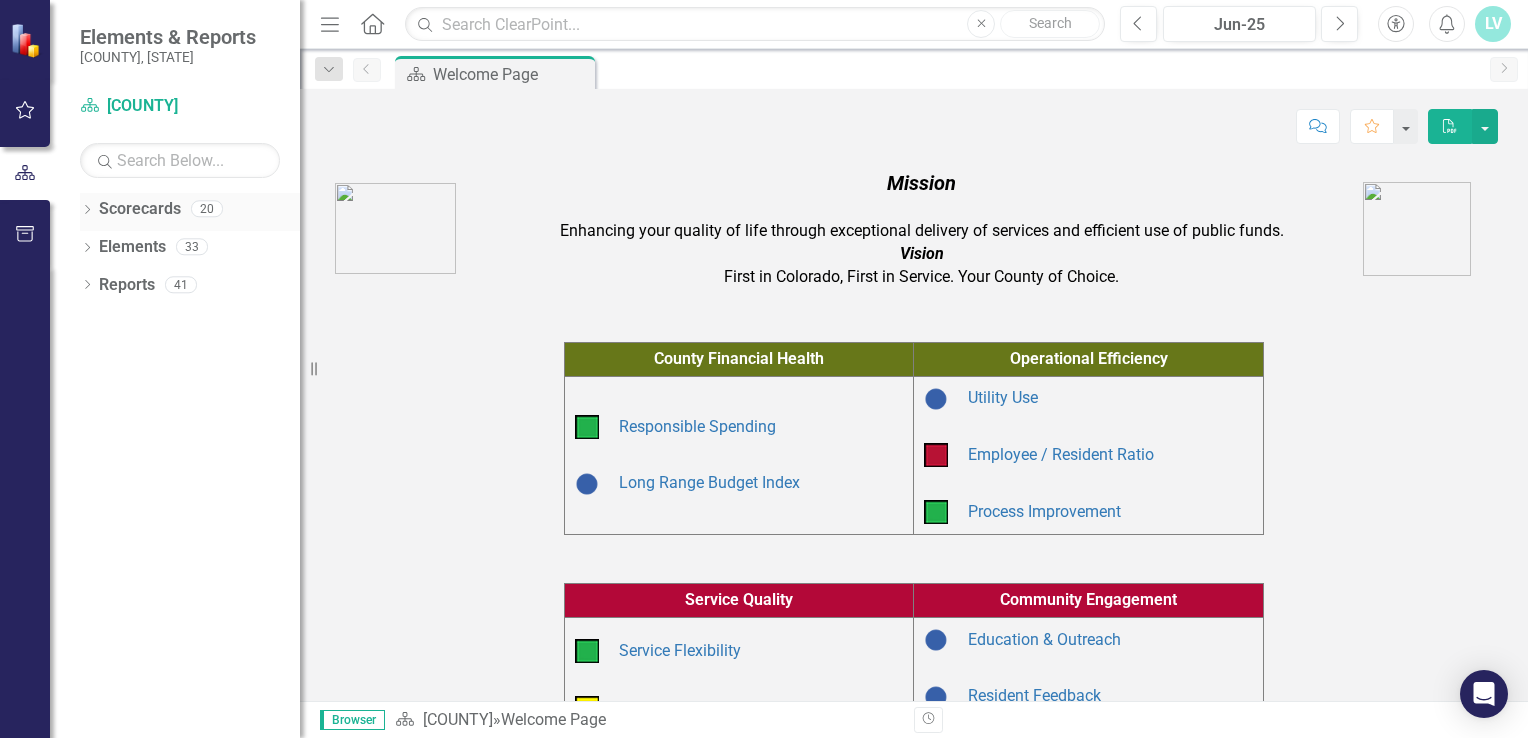 click on "Scorecards" at bounding box center (140, 209) 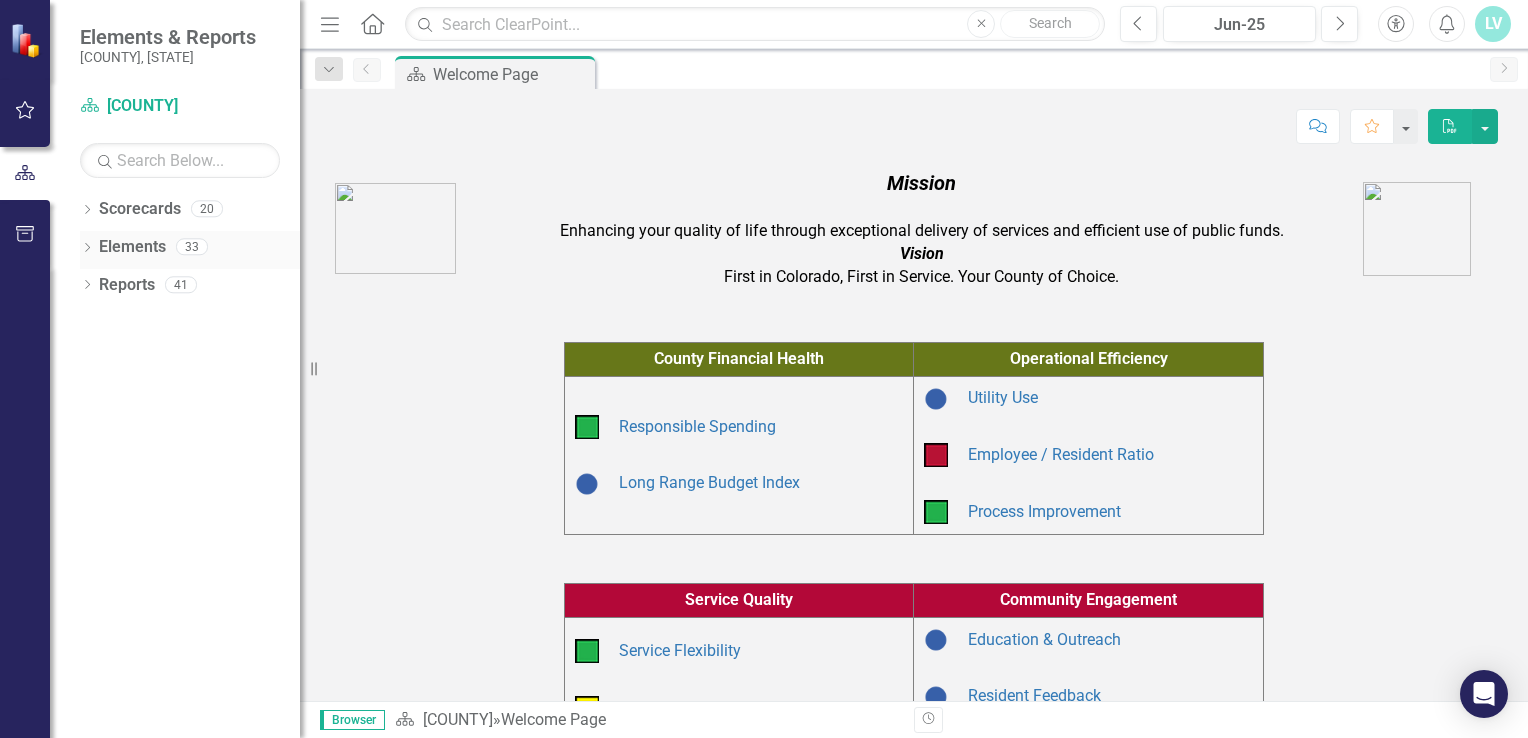 click on "Elements" at bounding box center (132, 247) 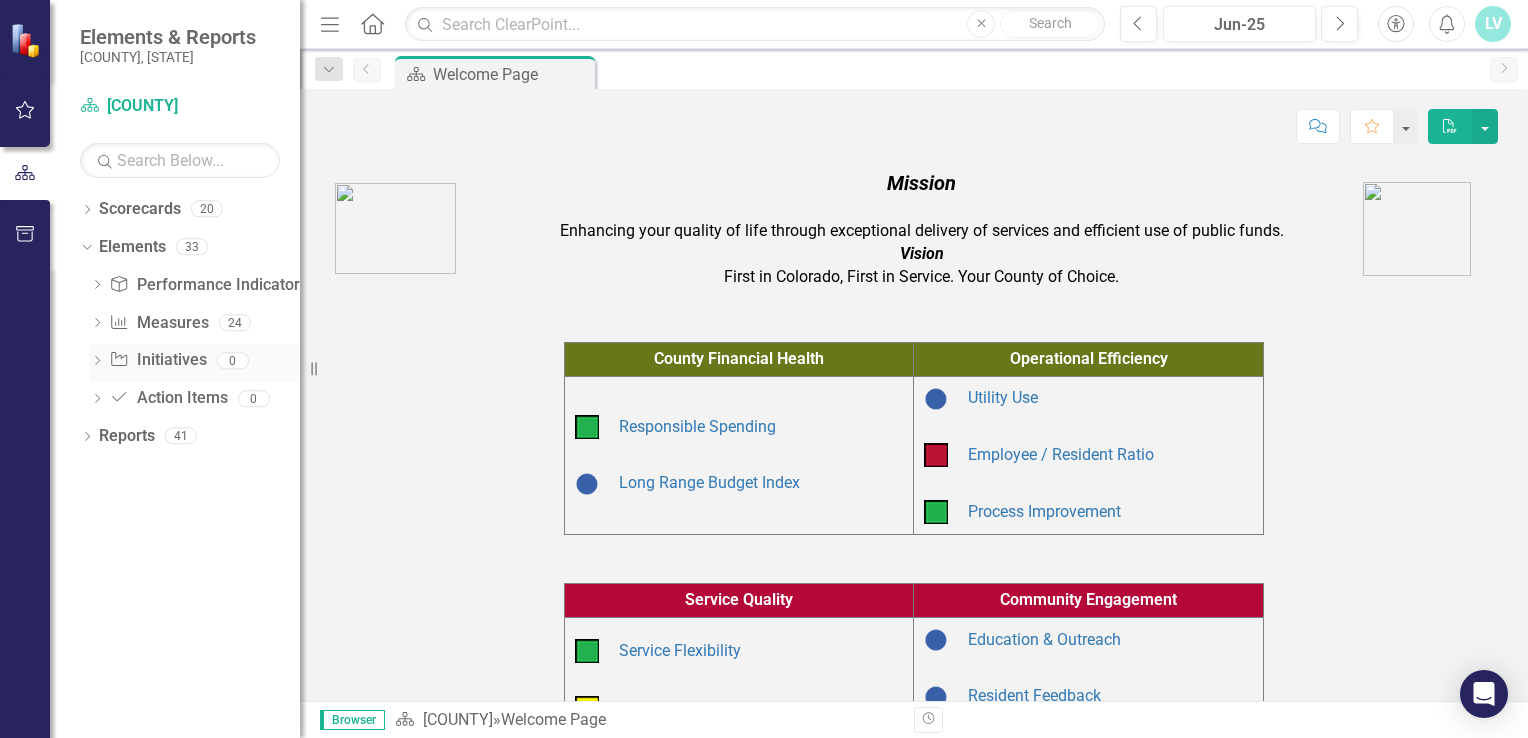 click at bounding box center (97, 360) 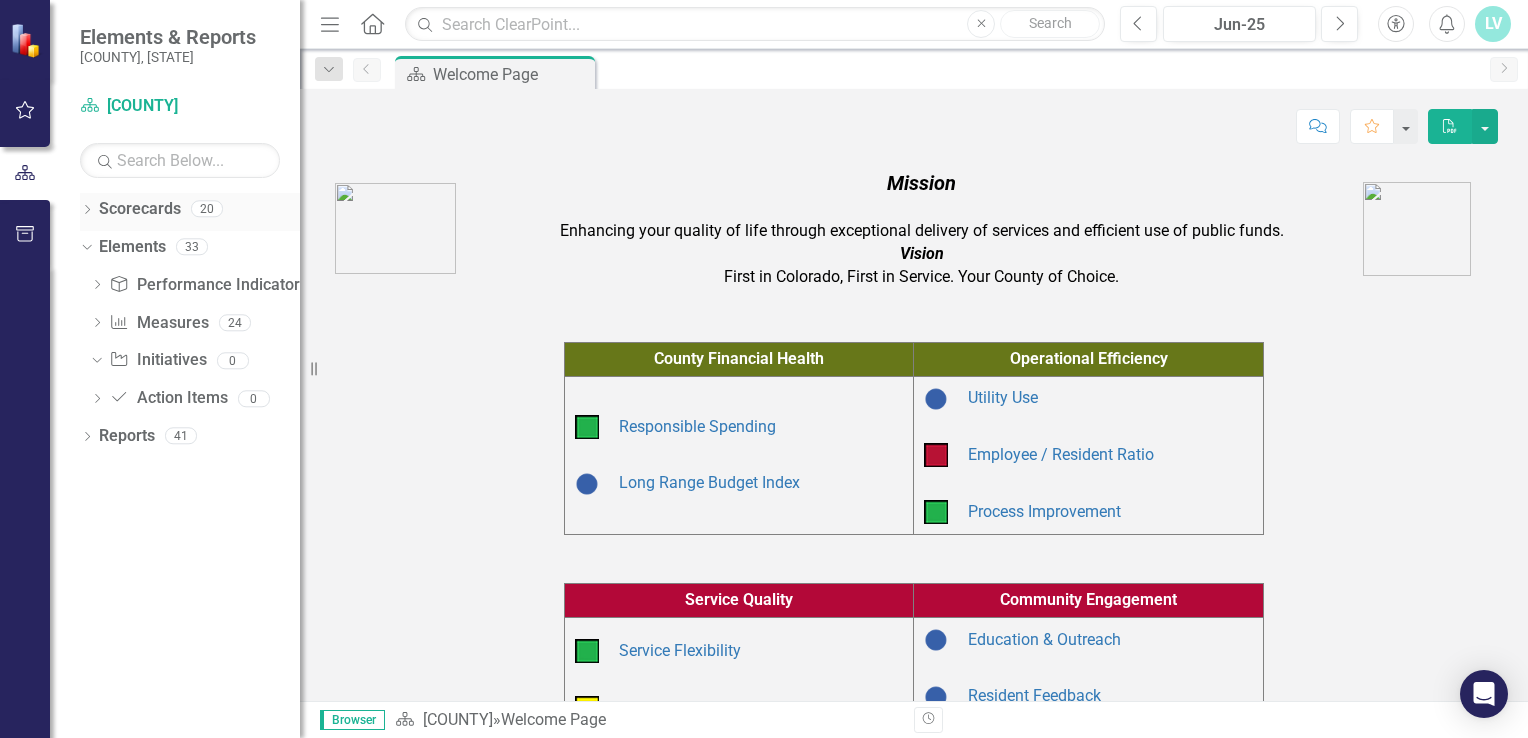 click on "Dropdown" at bounding box center [87, 211] 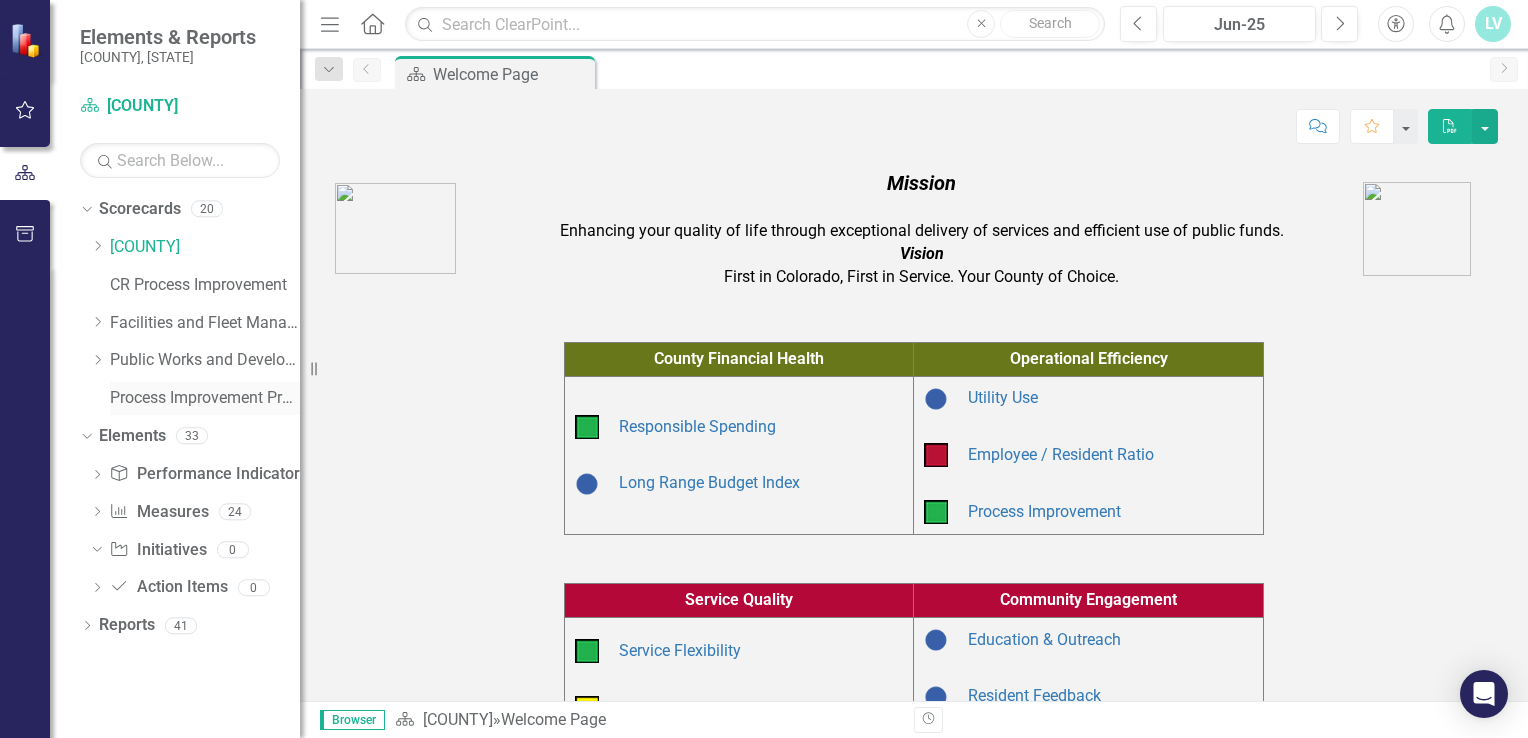 click on "Process Improvement Program" at bounding box center (205, 398) 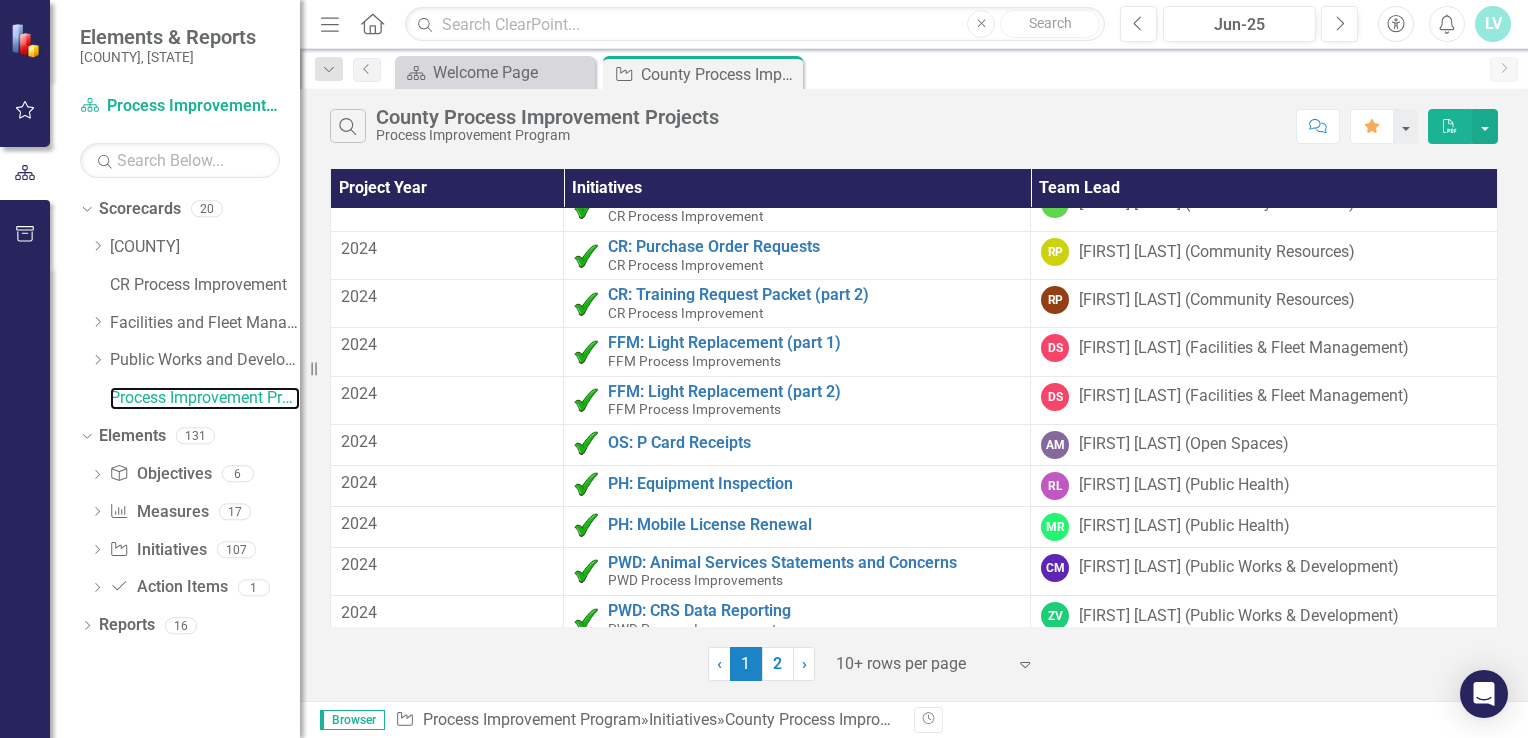 scroll, scrollTop: 39, scrollLeft: 0, axis: vertical 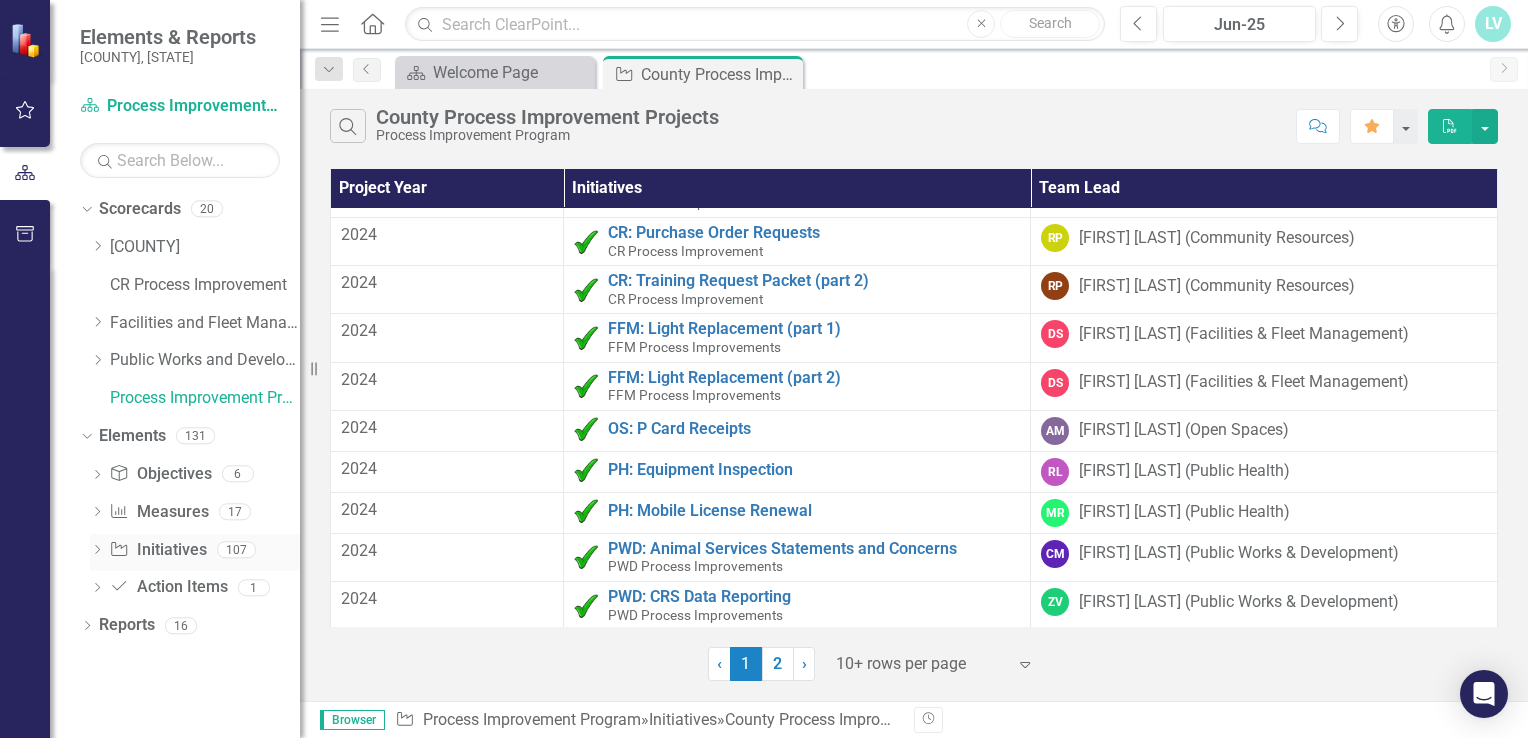 click on "Dropdown" at bounding box center [97, 552] 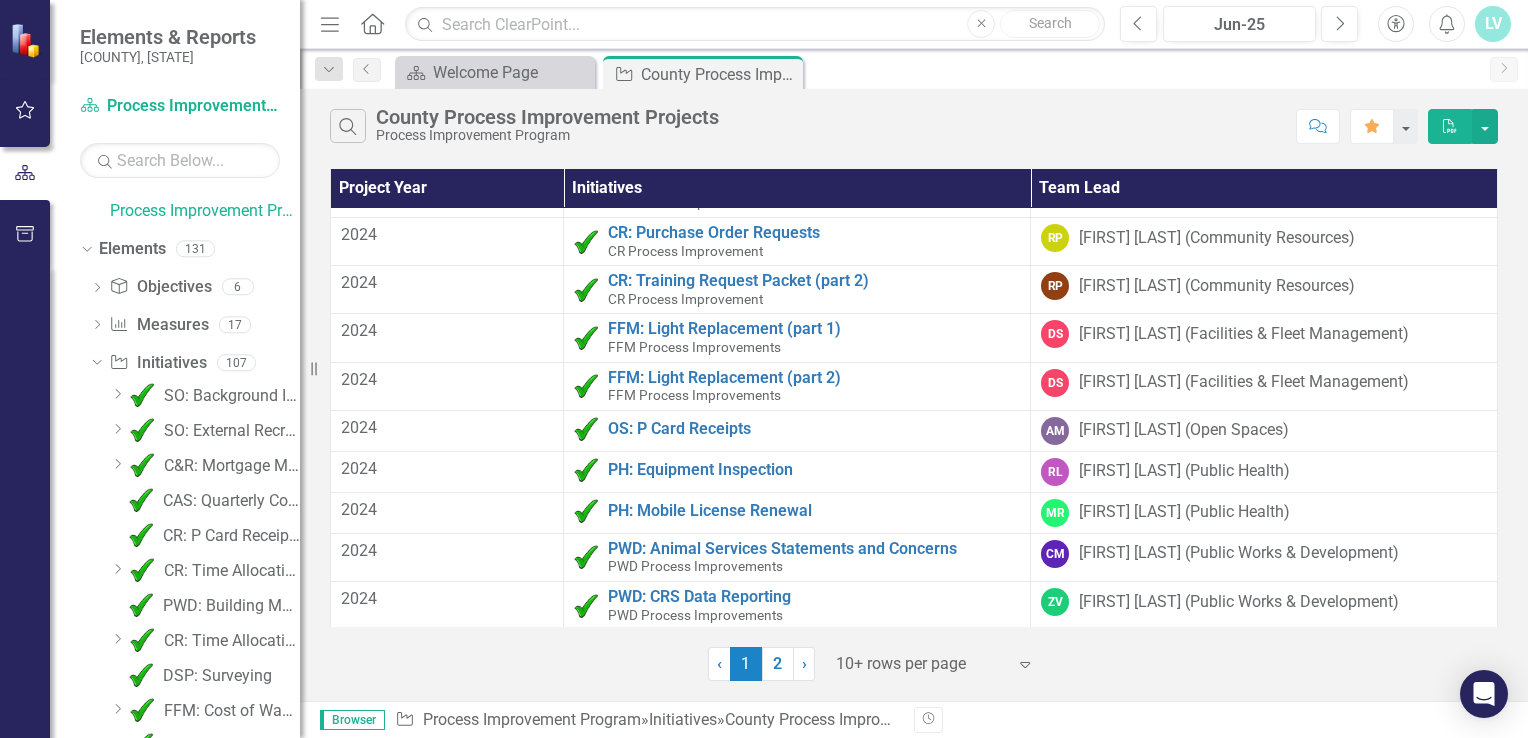 scroll, scrollTop: 0, scrollLeft: 0, axis: both 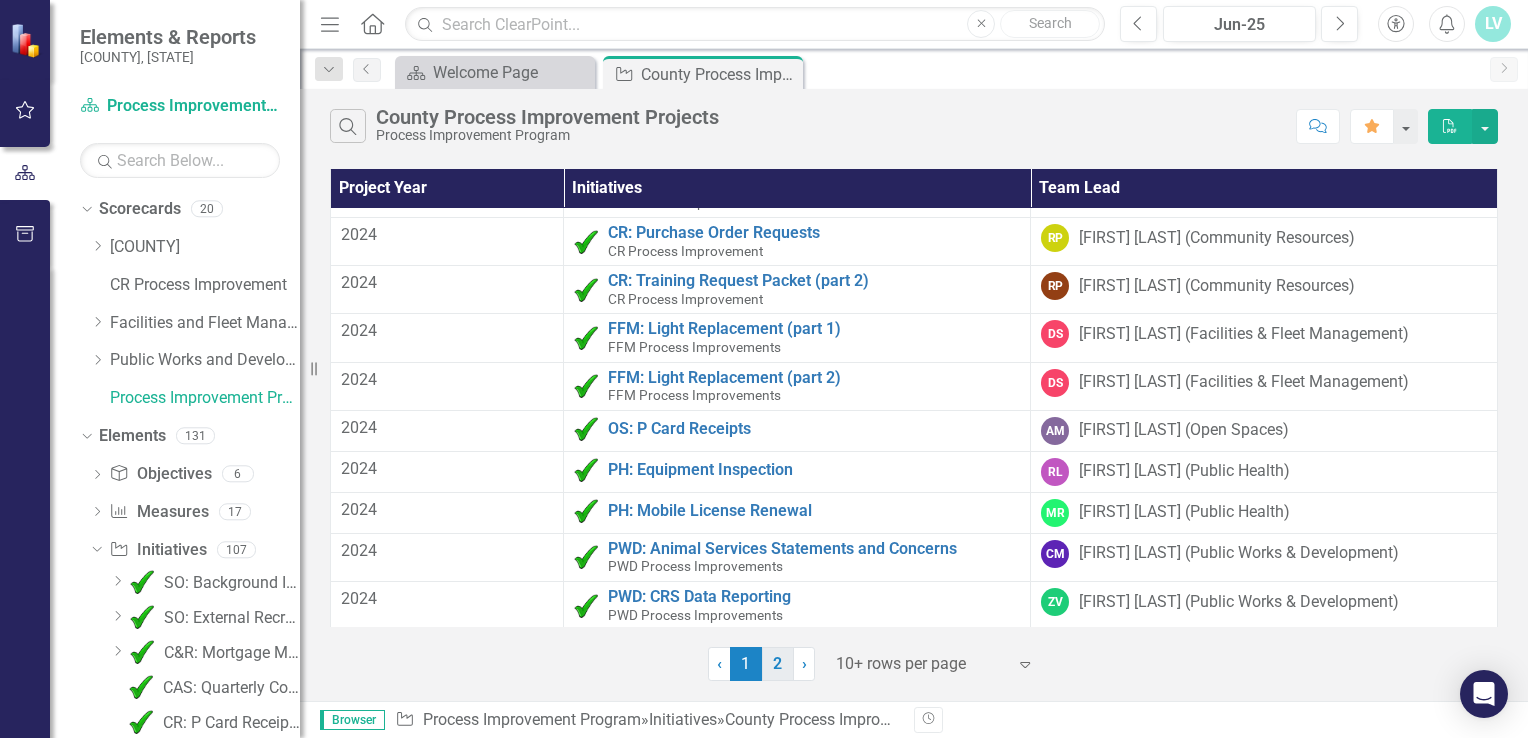 click on "2" at bounding box center [778, 664] 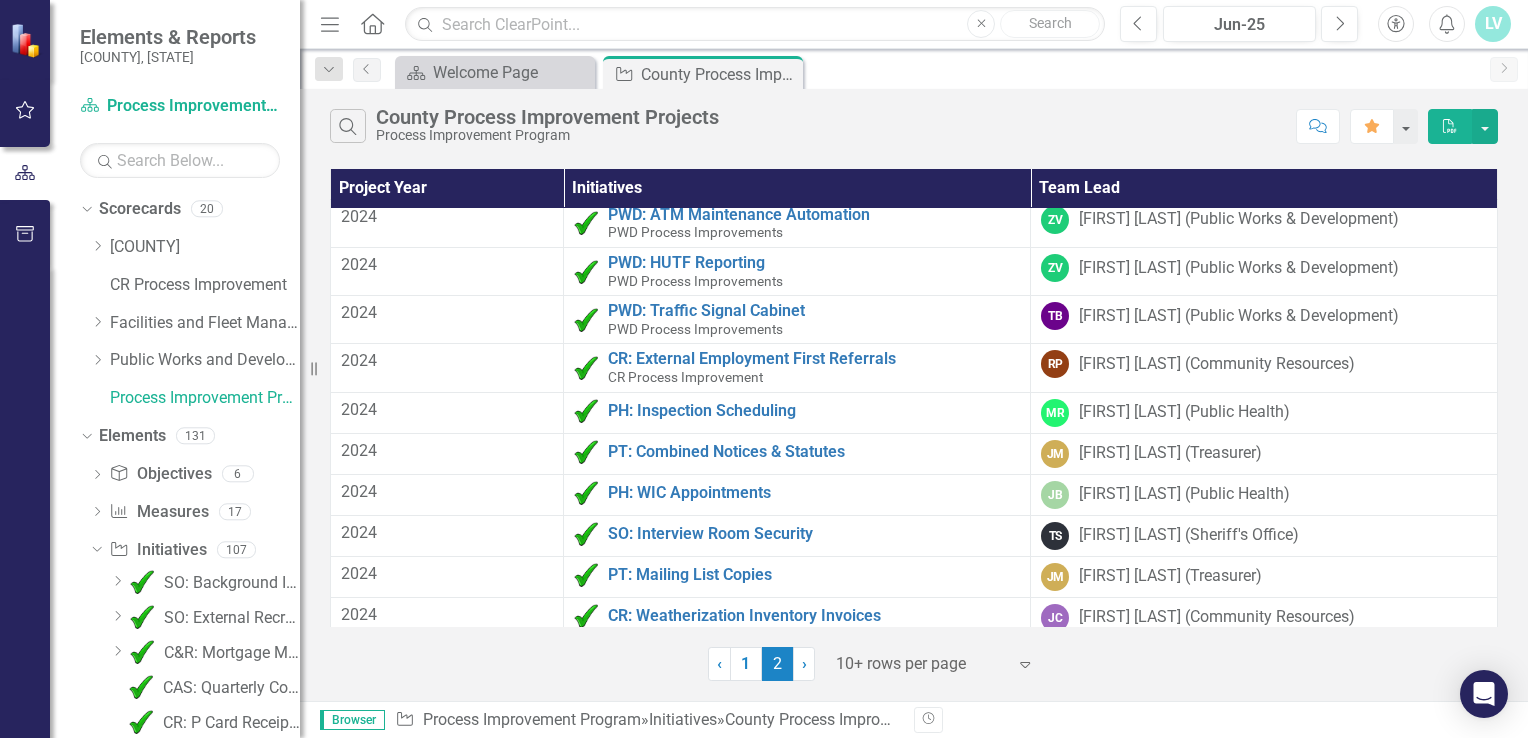 scroll, scrollTop: 0, scrollLeft: 0, axis: both 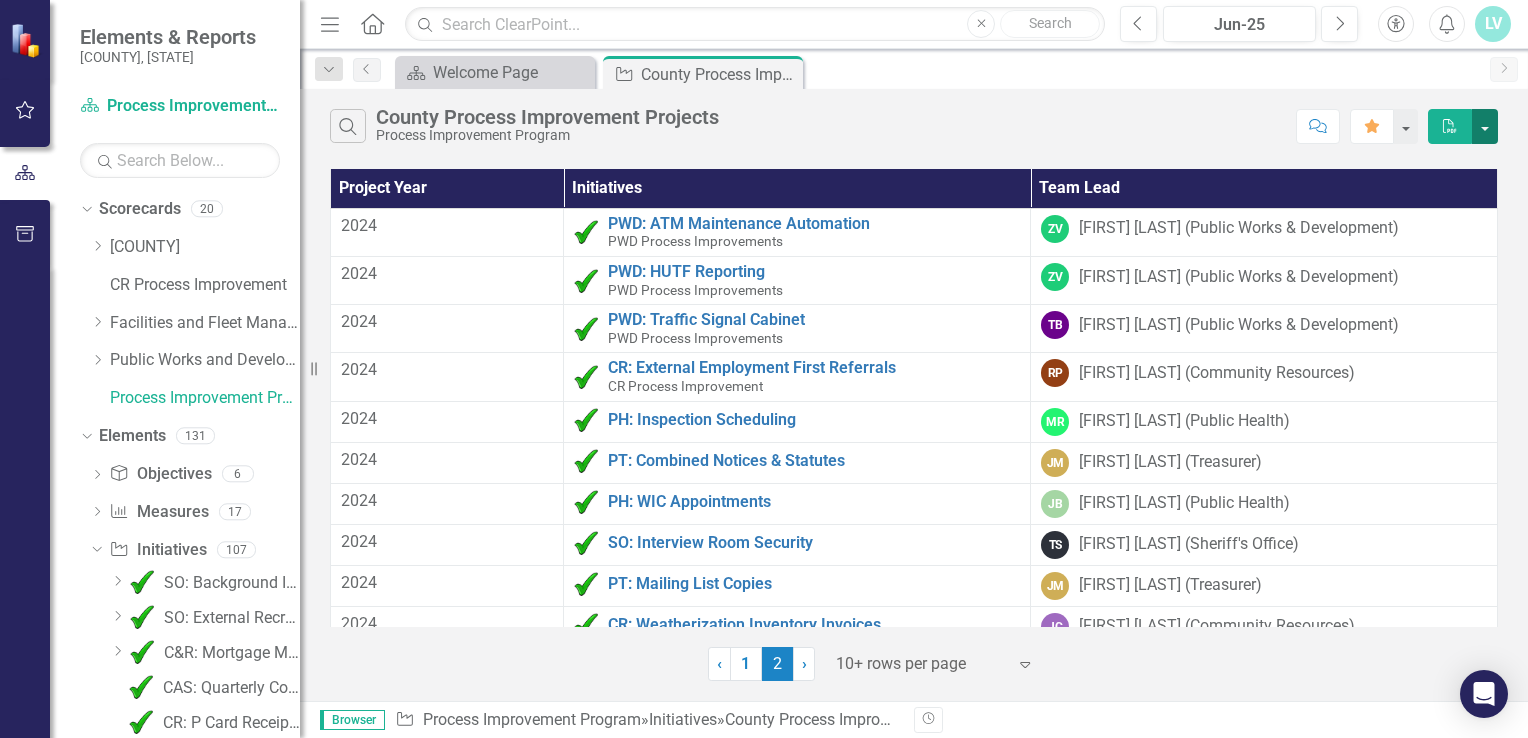 click at bounding box center (1485, 126) 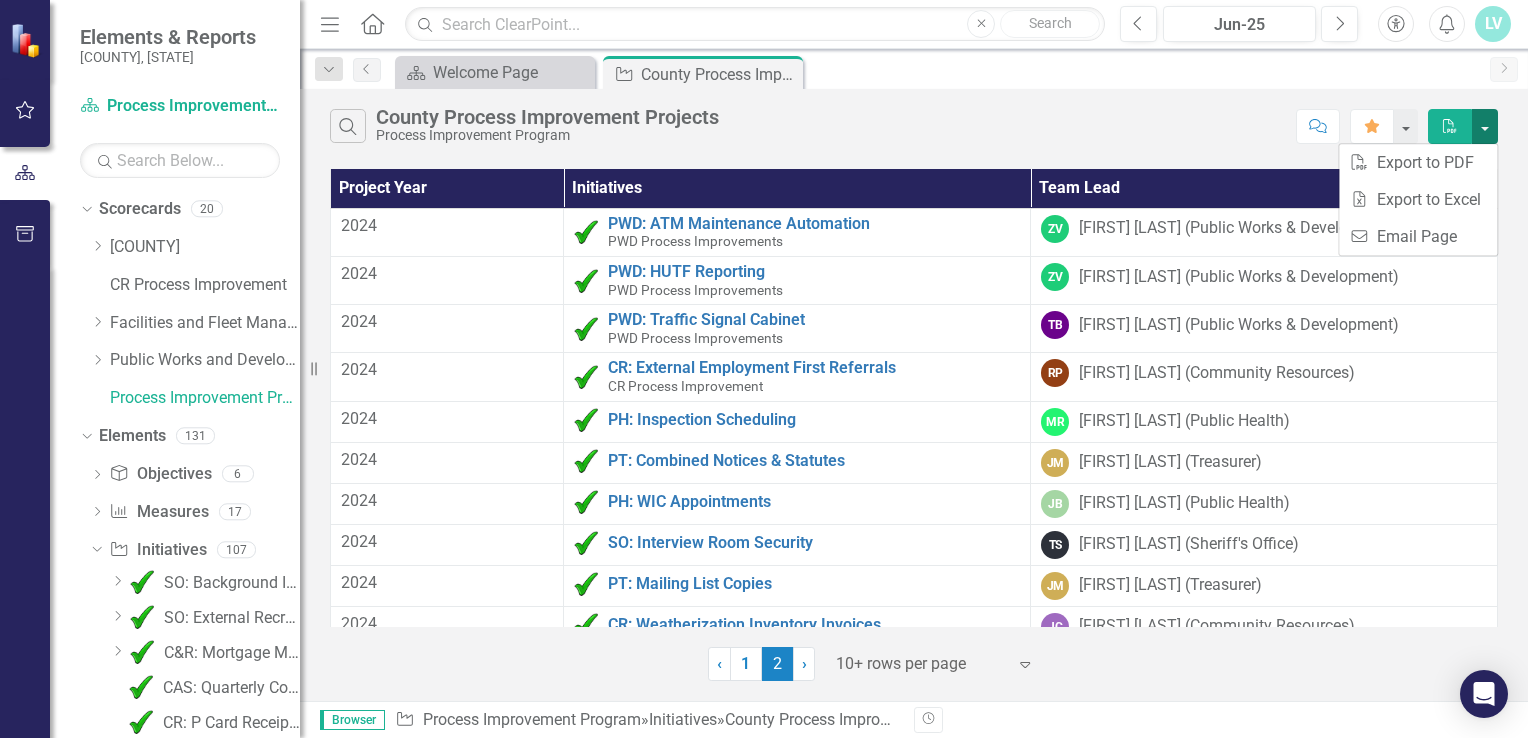 click at bounding box center (1485, 126) 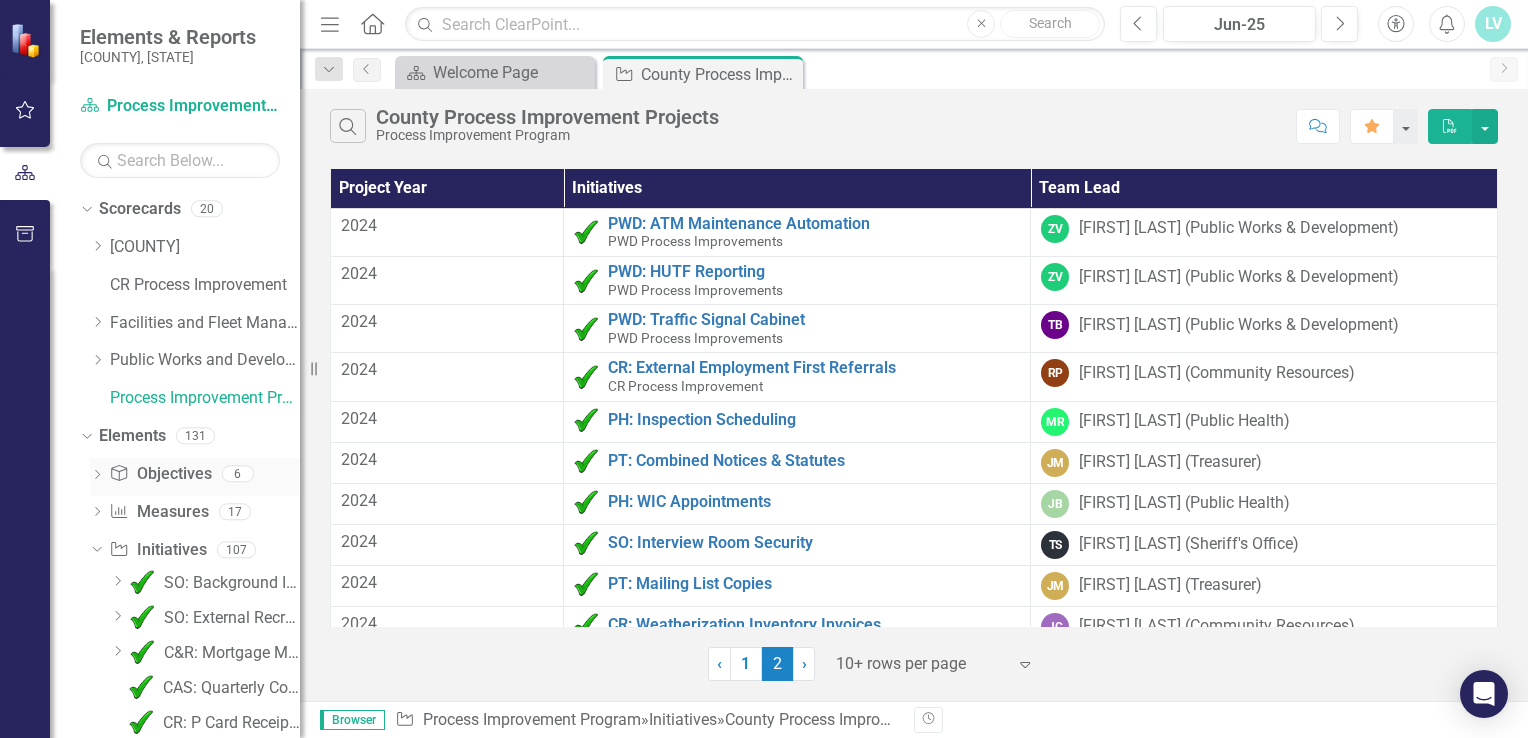 click on "Dropdown" at bounding box center (97, 476) 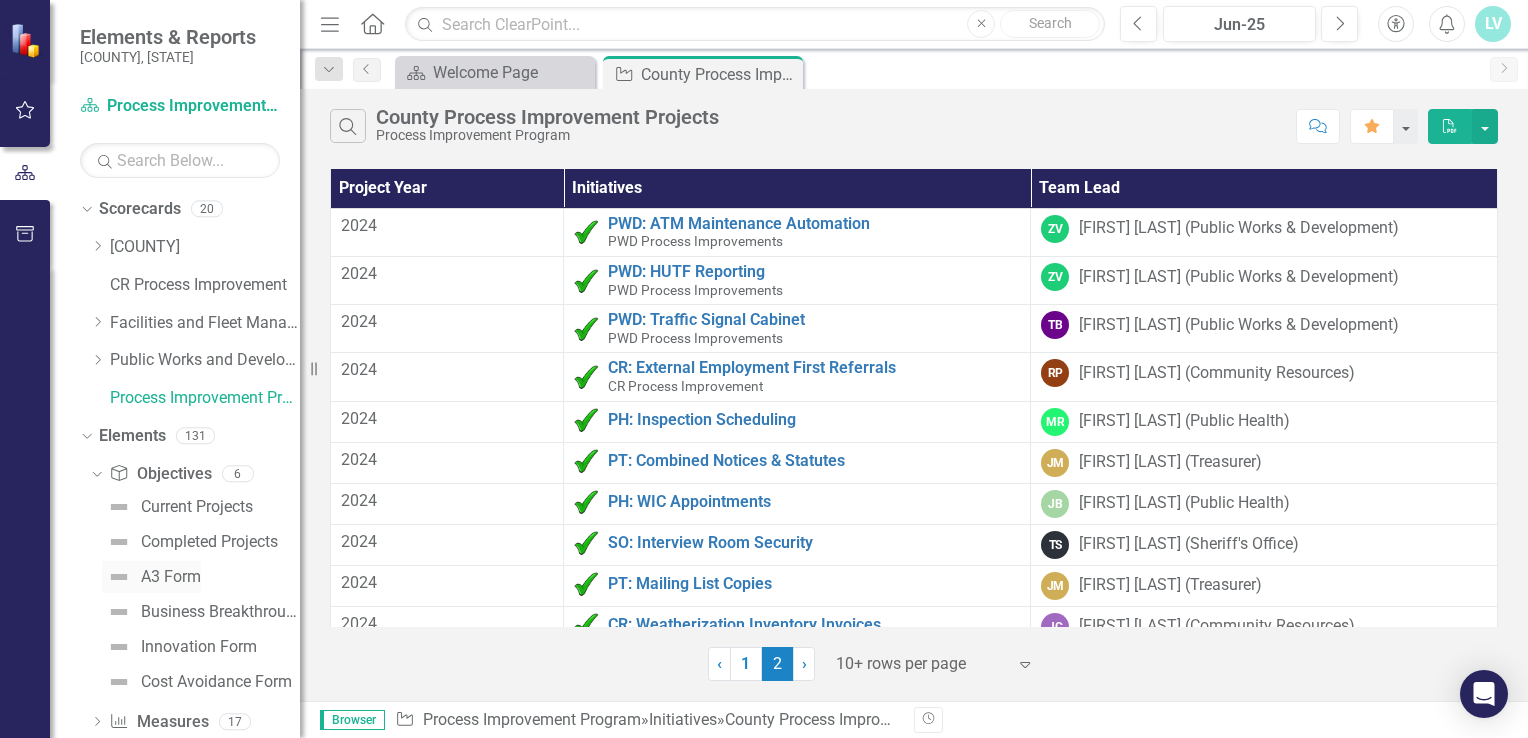 click on "A3 Form" at bounding box center [171, 577] 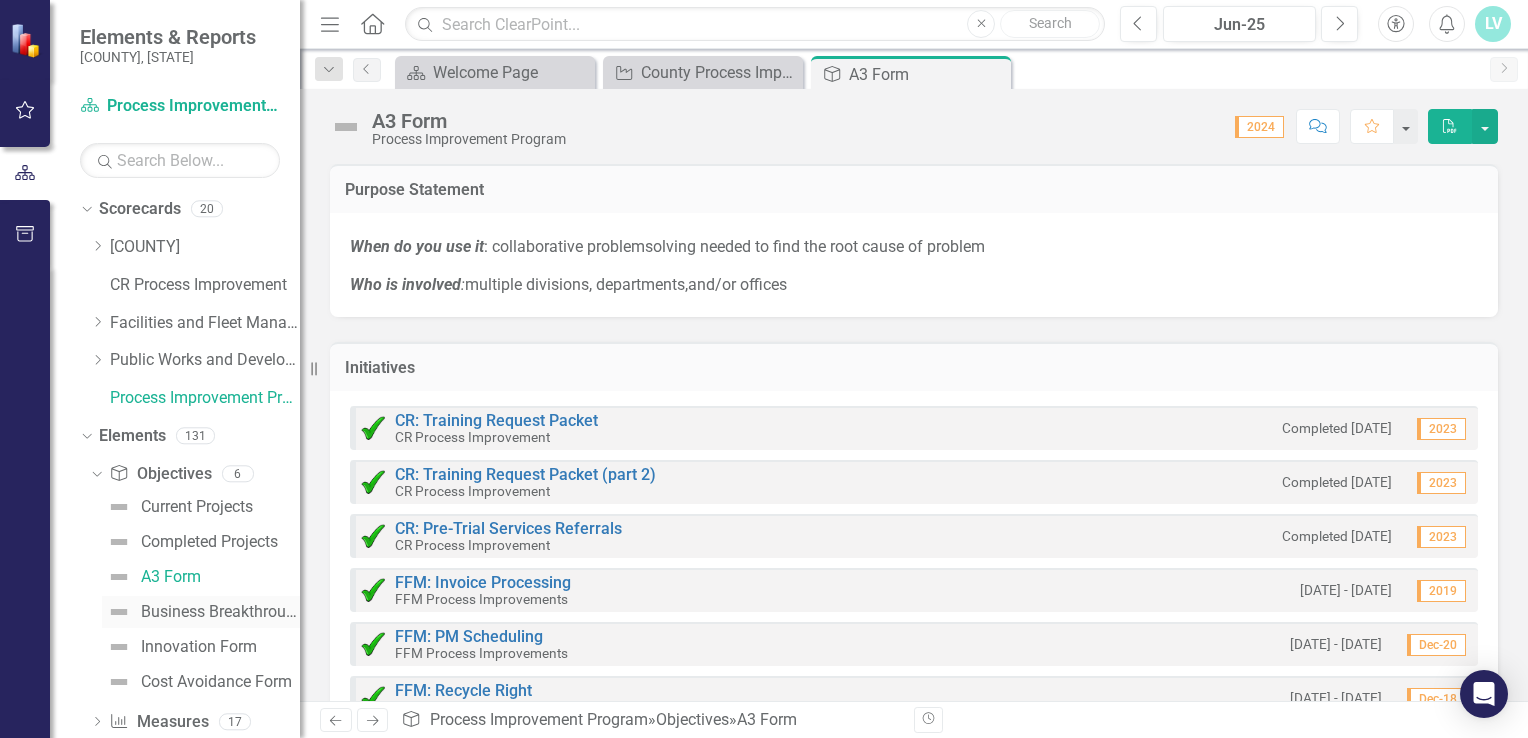click on "Business Breakthroughs Form" at bounding box center (220, 612) 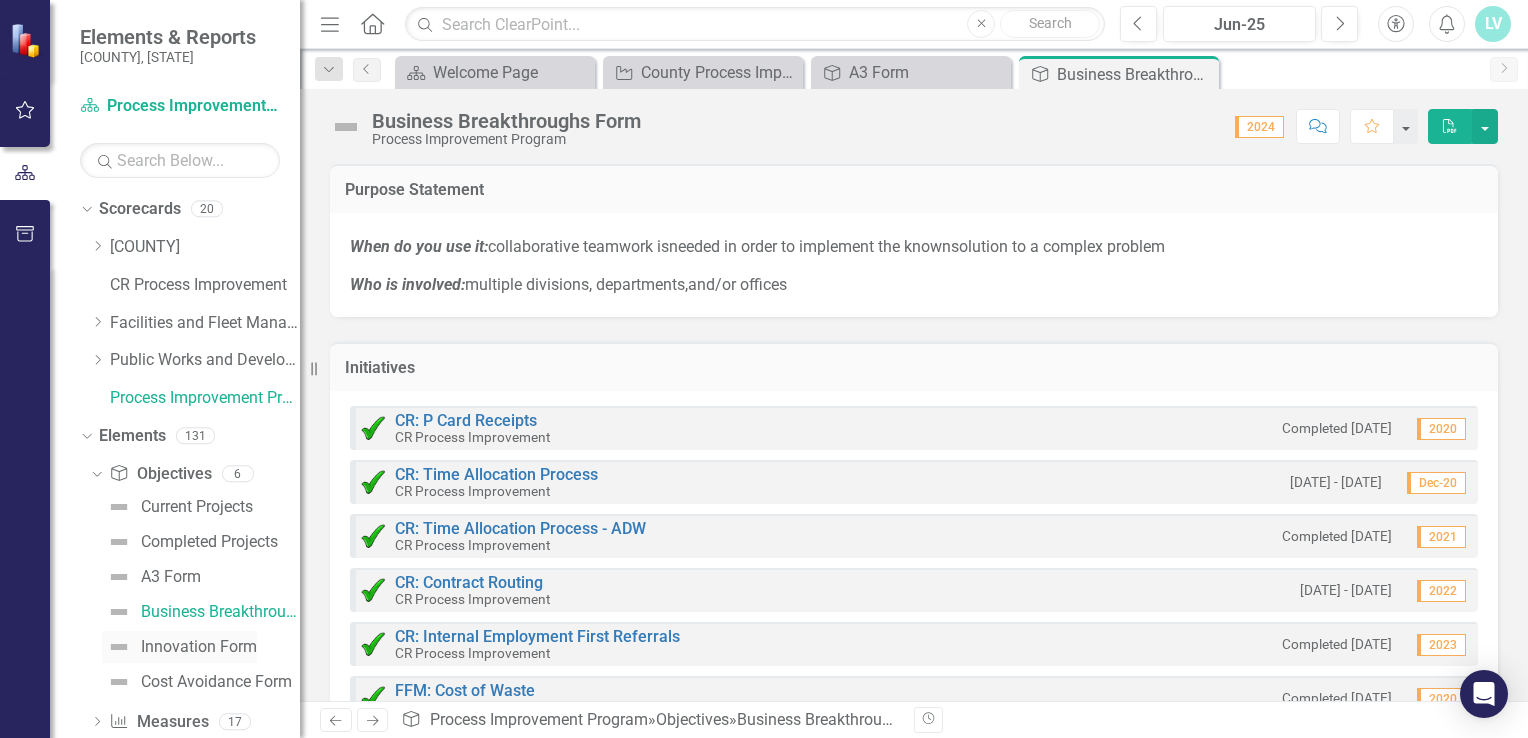 click on "Innovation Form" at bounding box center (199, 647) 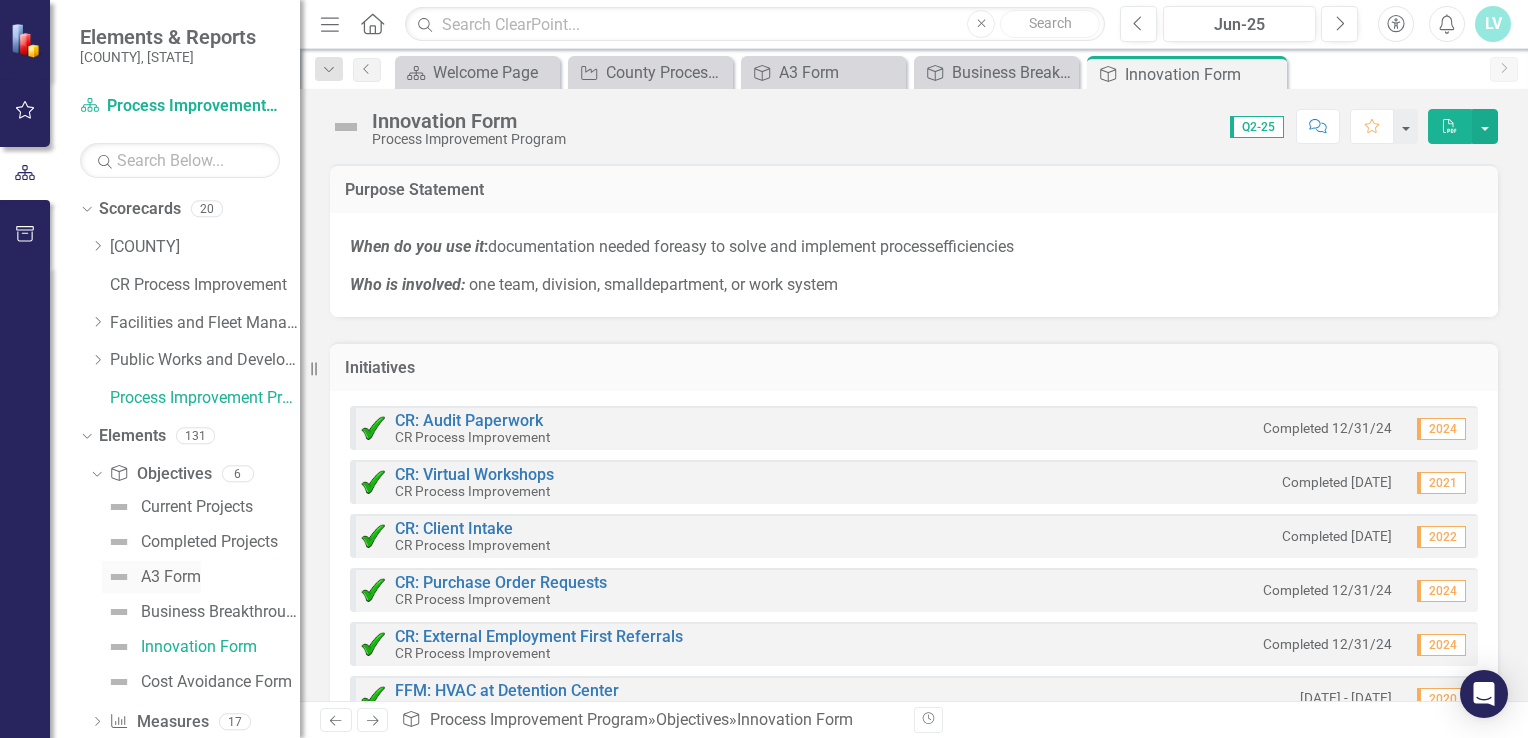click on "A3 Form" at bounding box center [171, 577] 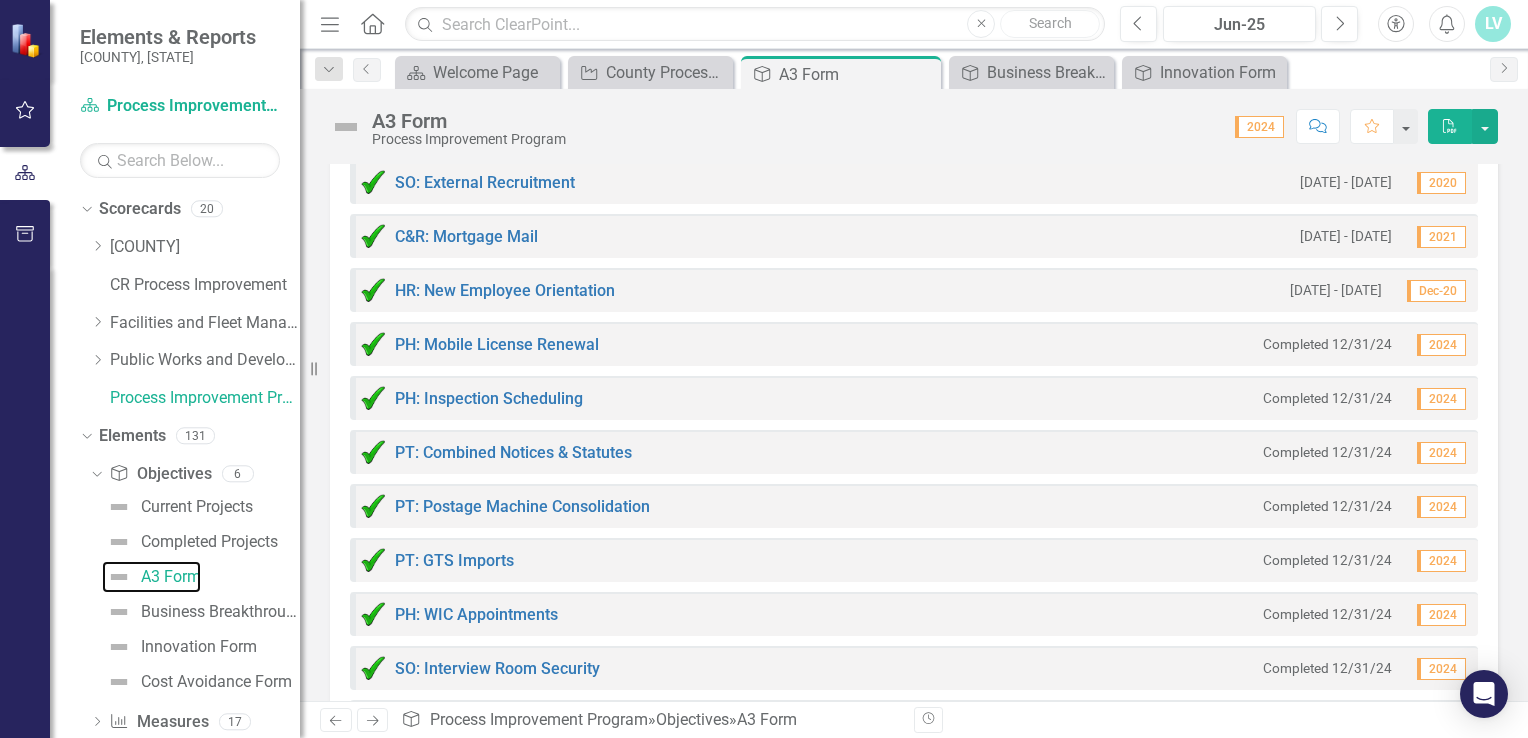 scroll, scrollTop: 1444, scrollLeft: 0, axis: vertical 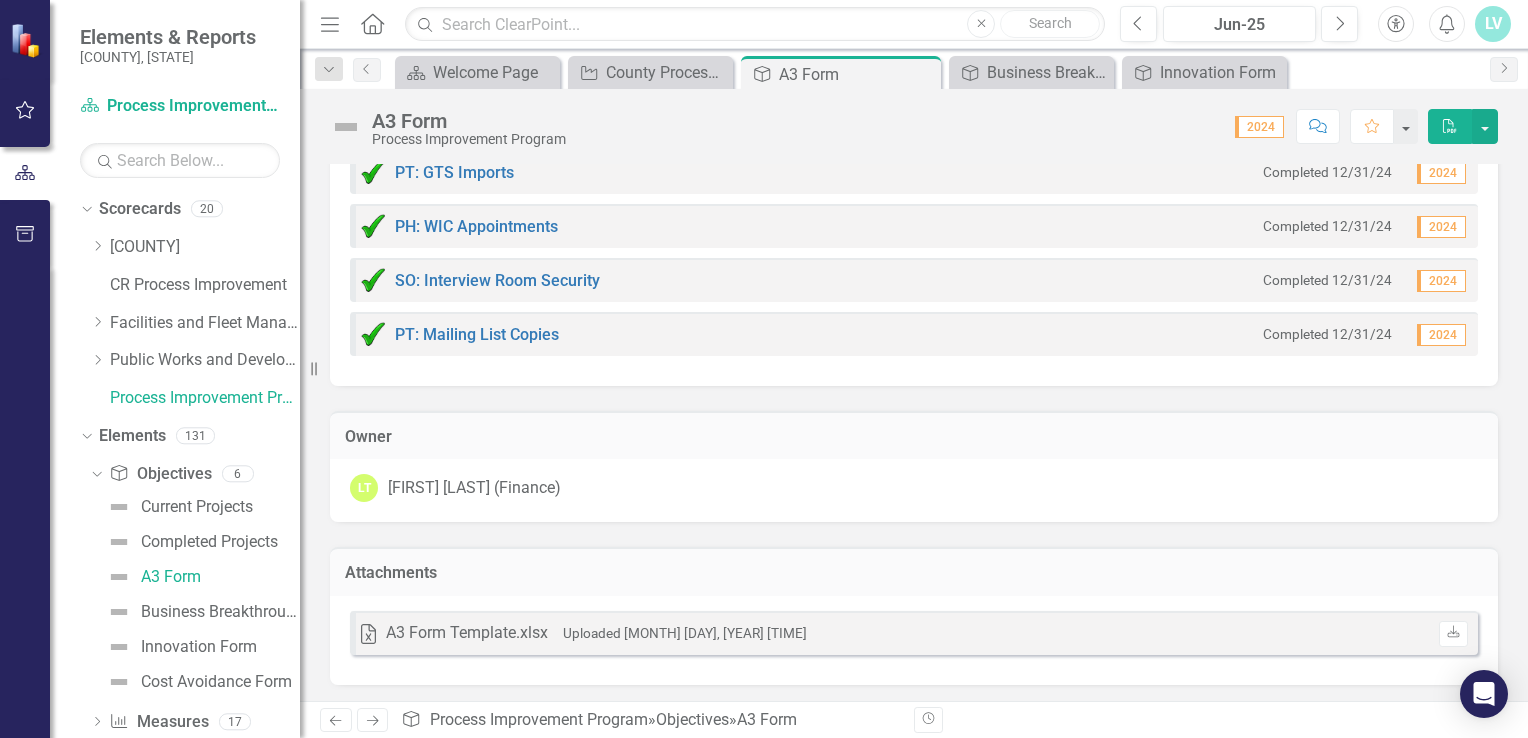 click on "Uploaded [MONTH] [DAY], [YEAR] [TIME]" at bounding box center (685, 633) 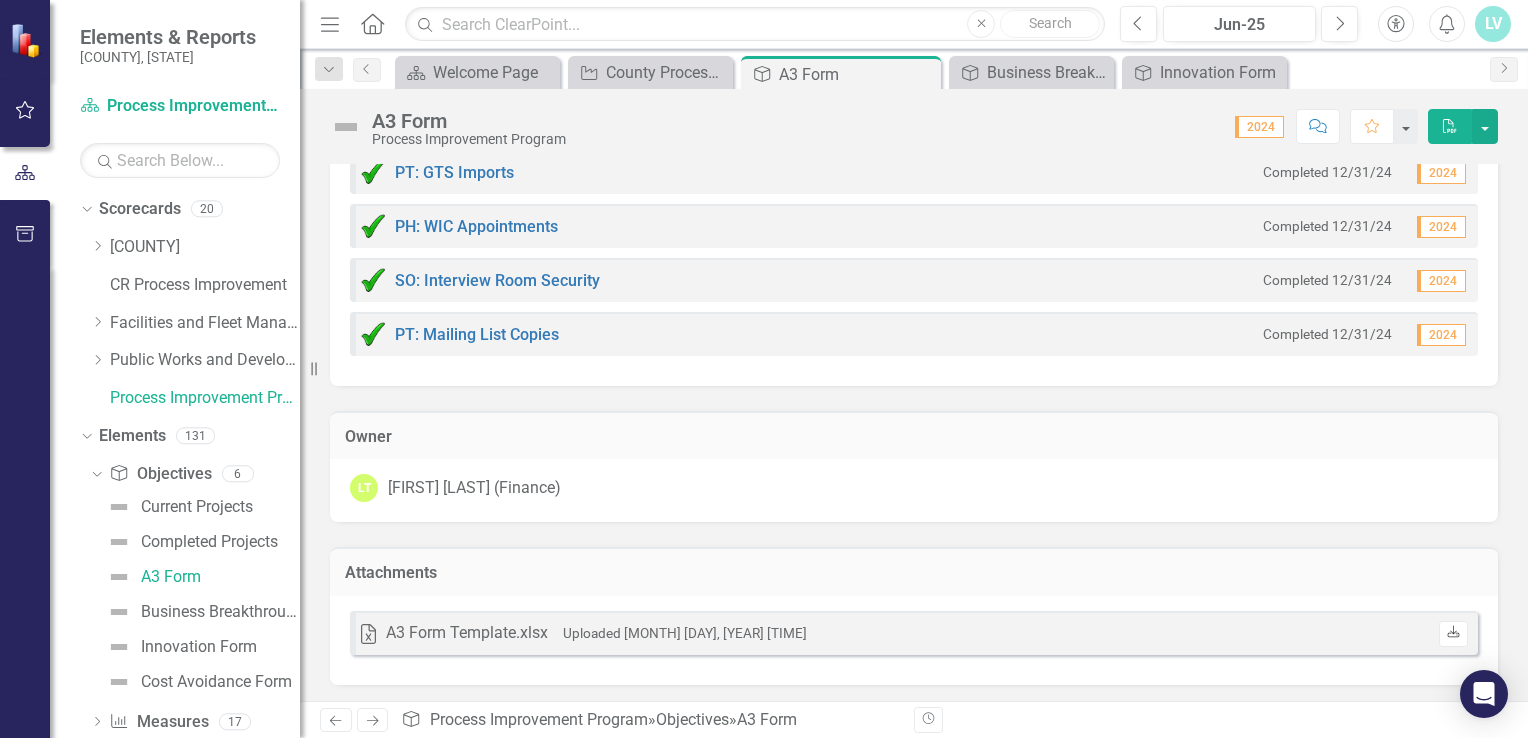click on "Download" at bounding box center (1453, 633) 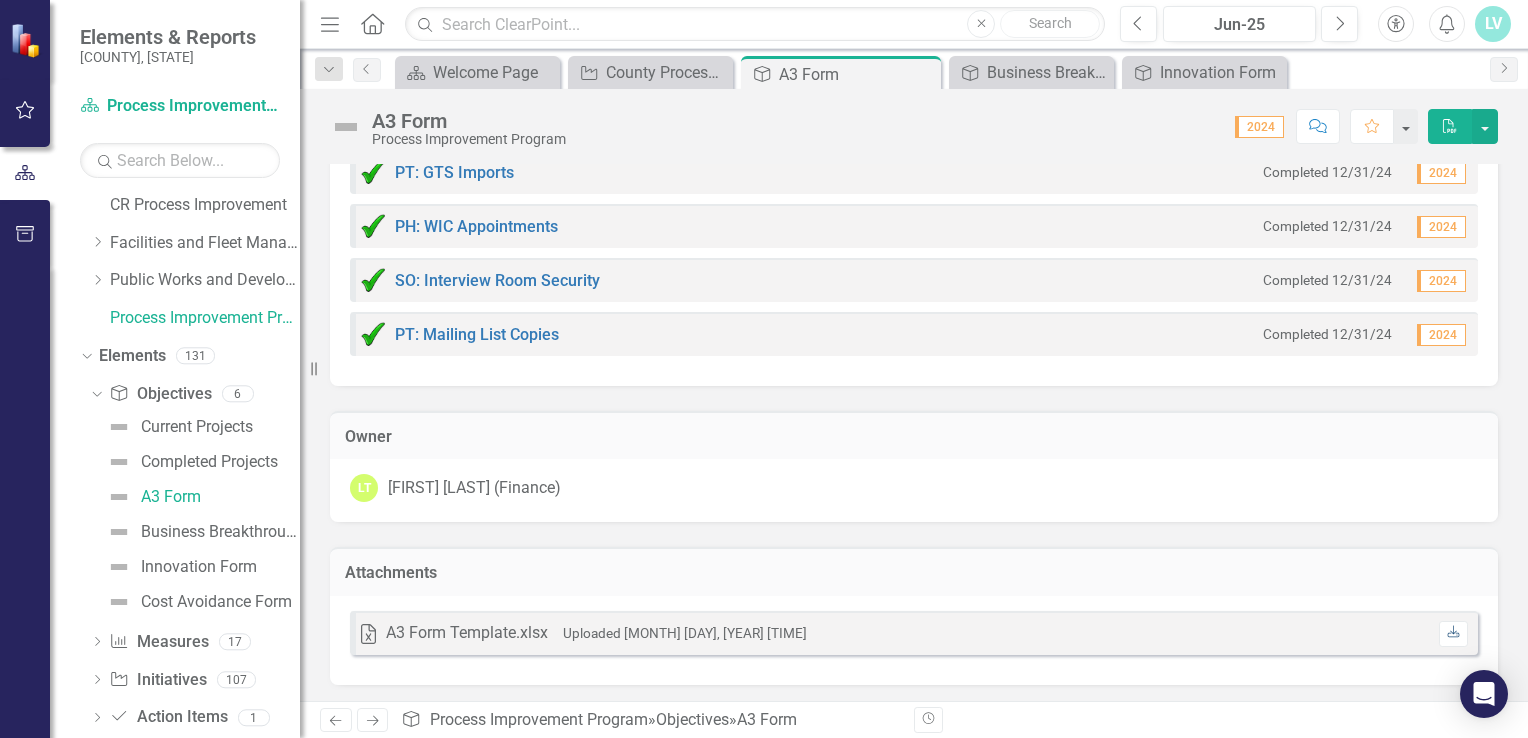 scroll, scrollTop: 118, scrollLeft: 0, axis: vertical 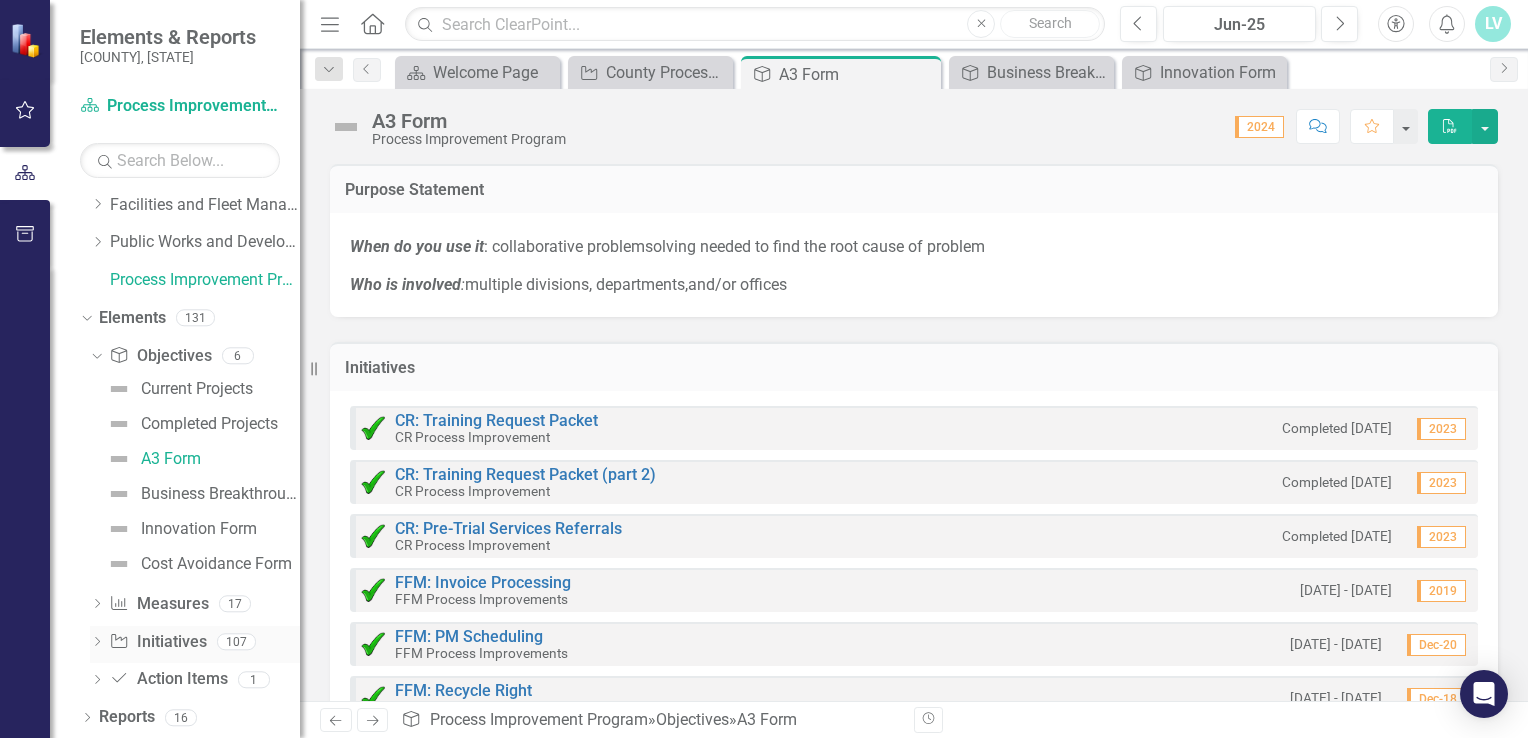 click on "Dropdown" at bounding box center [97, 643] 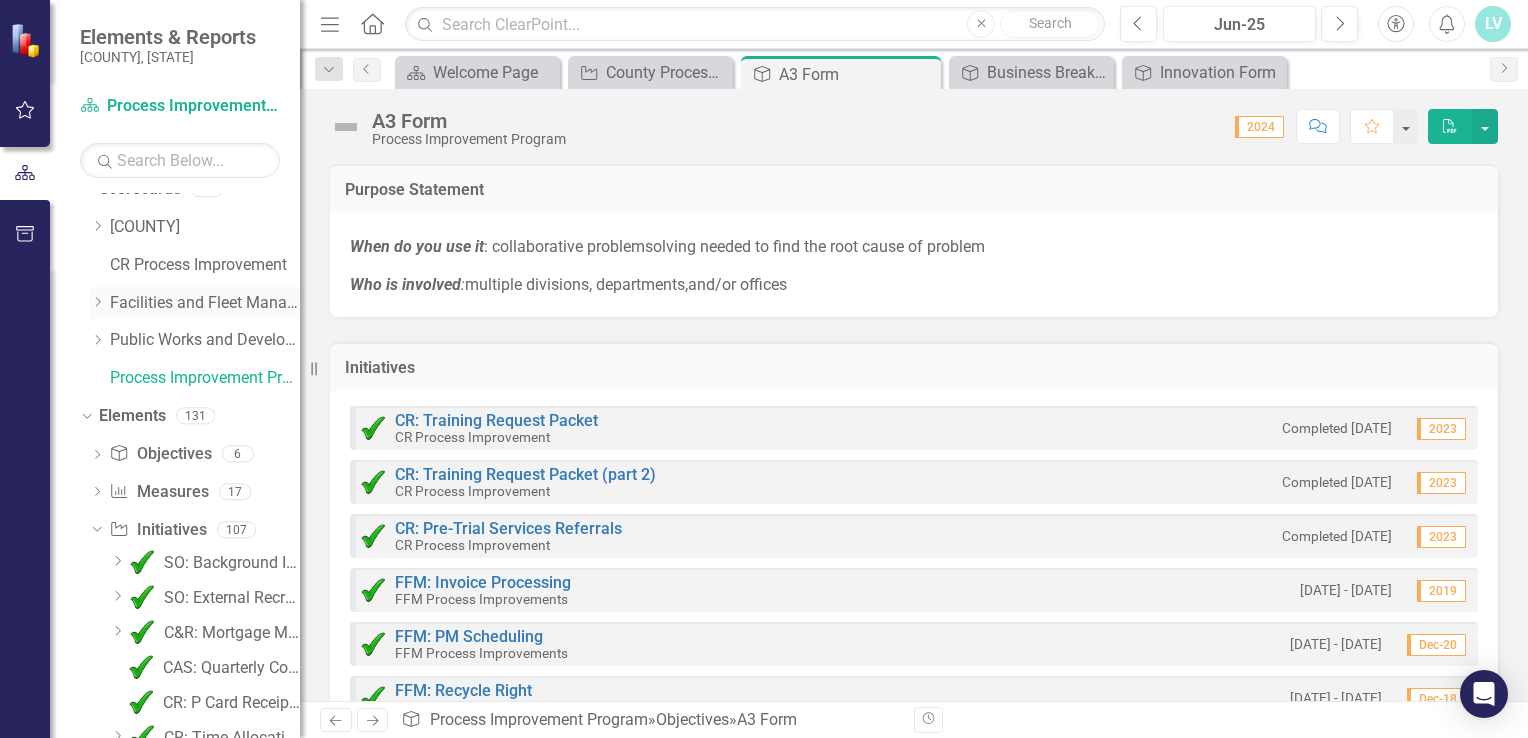 scroll, scrollTop: 0, scrollLeft: 0, axis: both 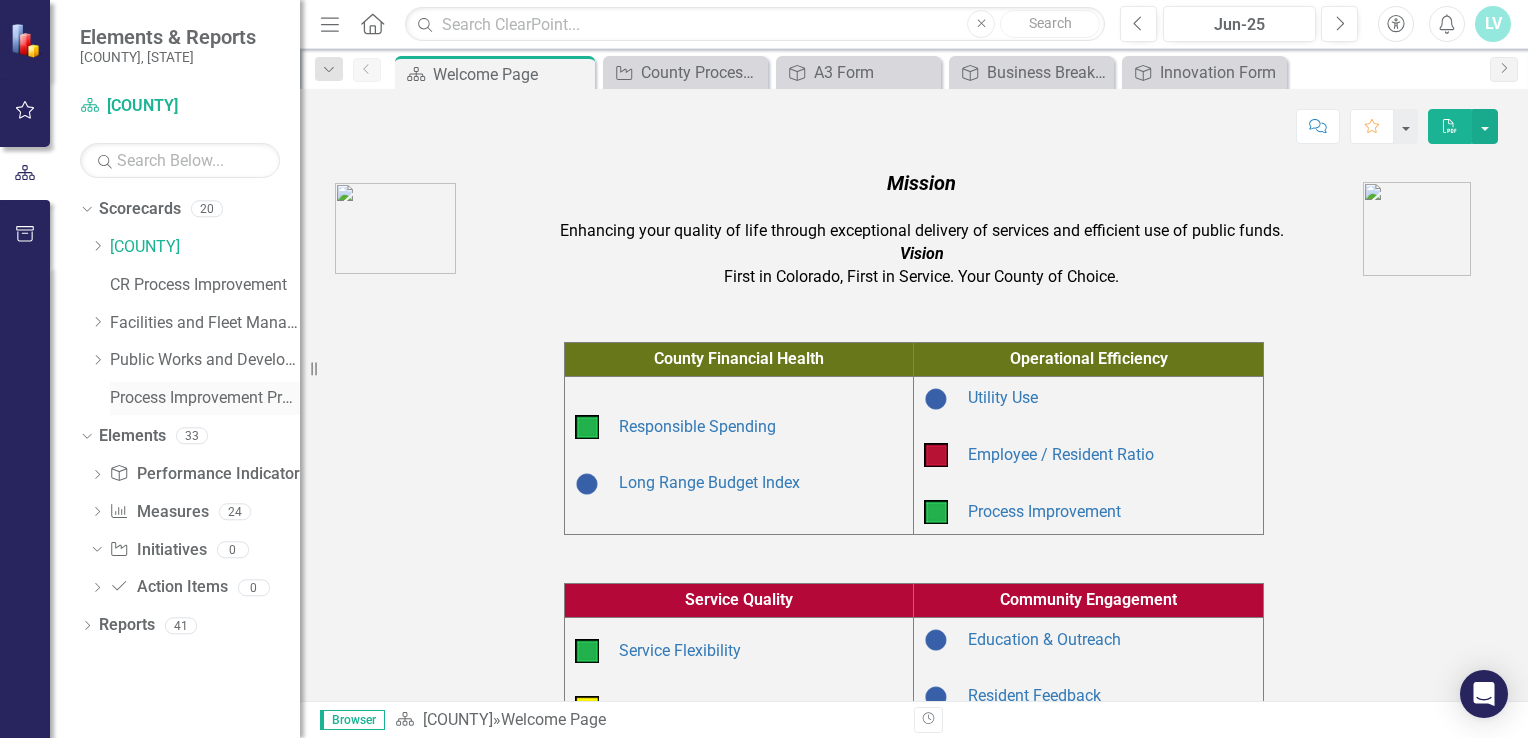 click on "Process Improvement Program" at bounding box center [205, 398] 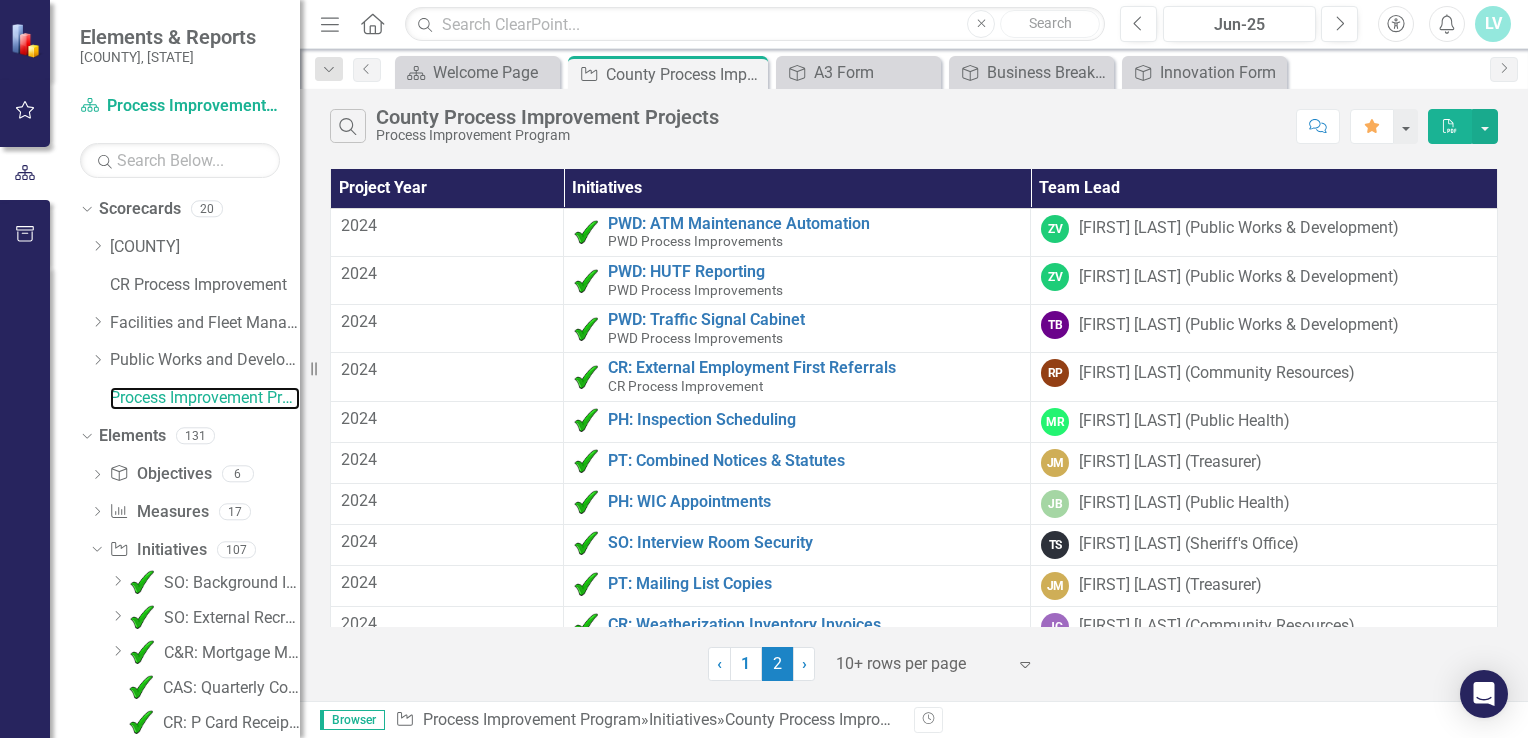 scroll, scrollTop: 0, scrollLeft: 0, axis: both 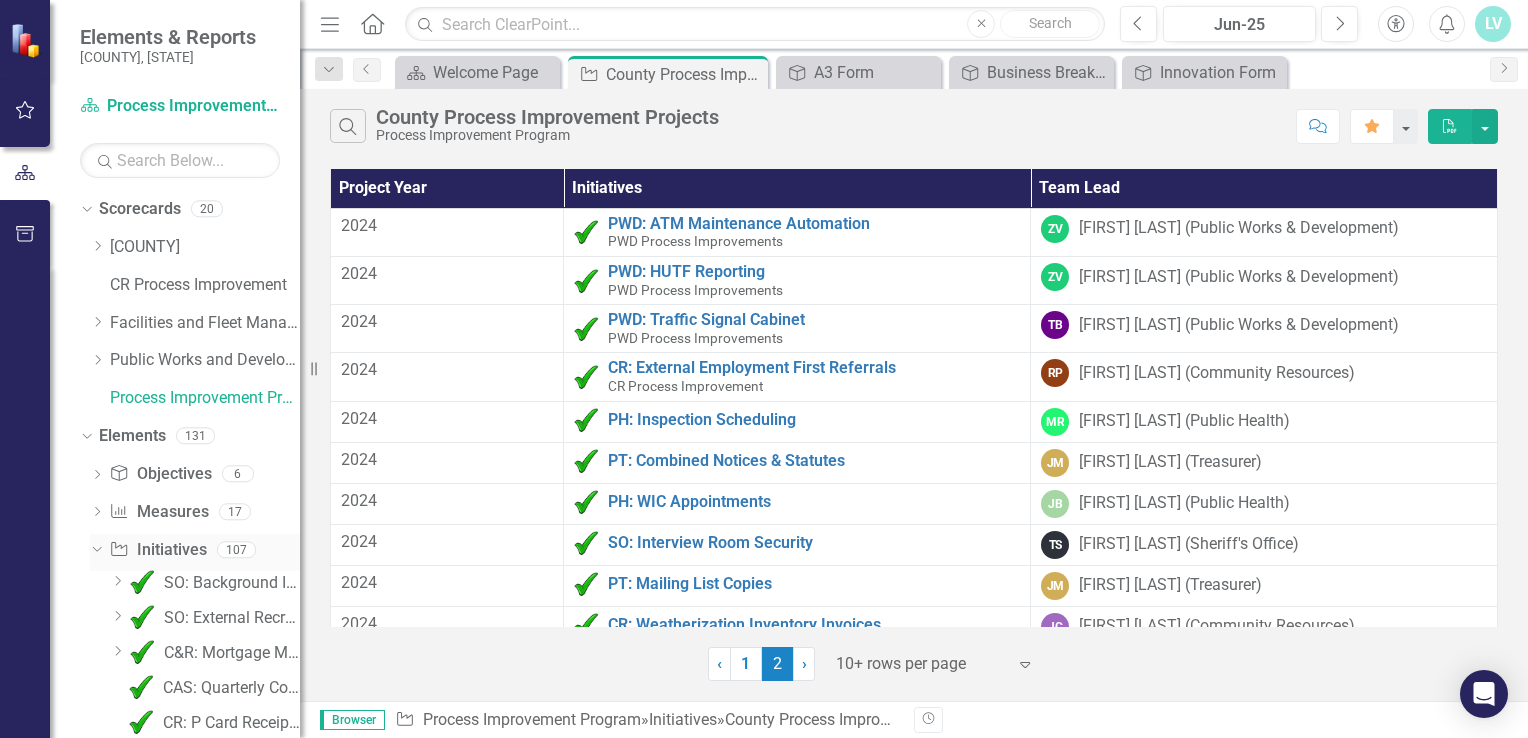 click on "Initiative Initiatives" at bounding box center (157, 550) 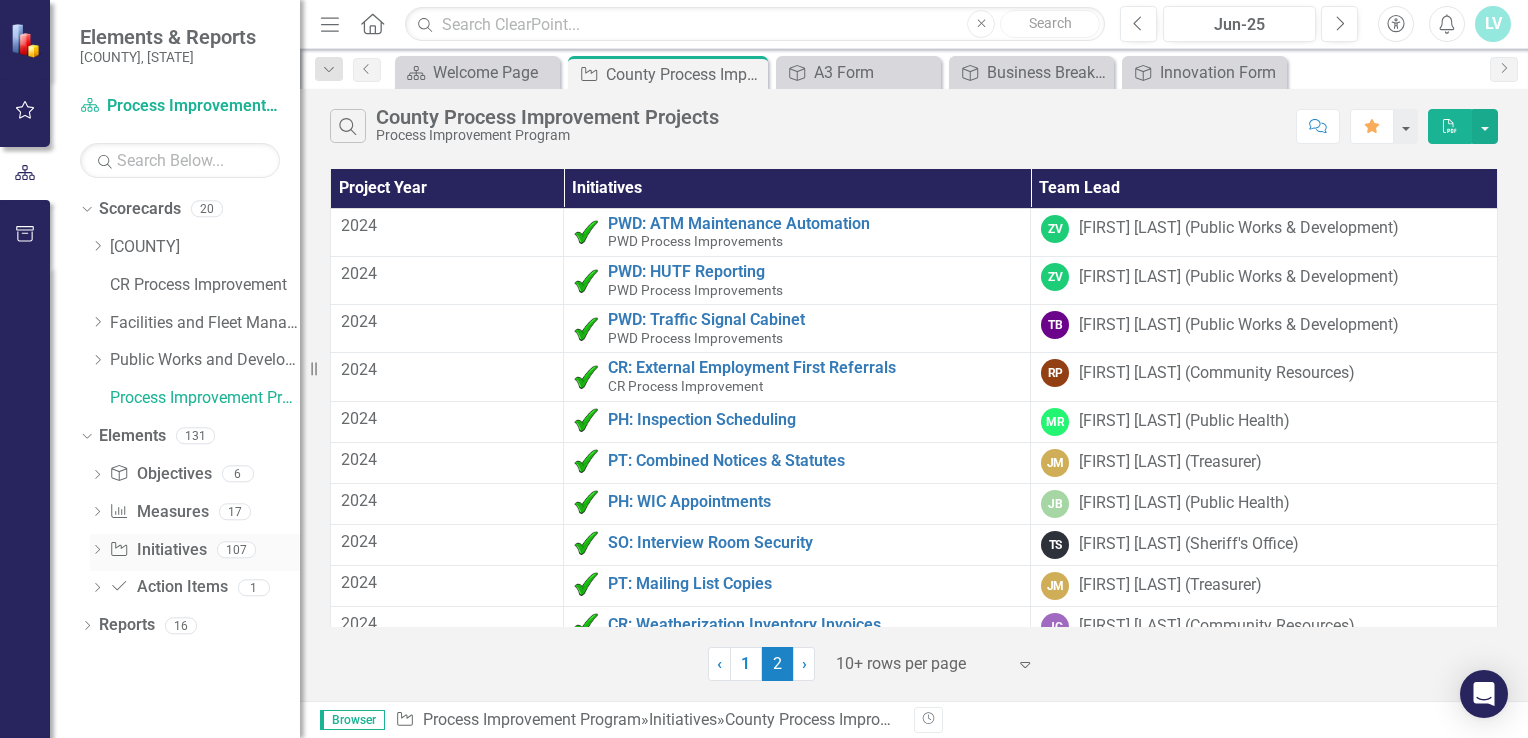 click at bounding box center (97, 549) 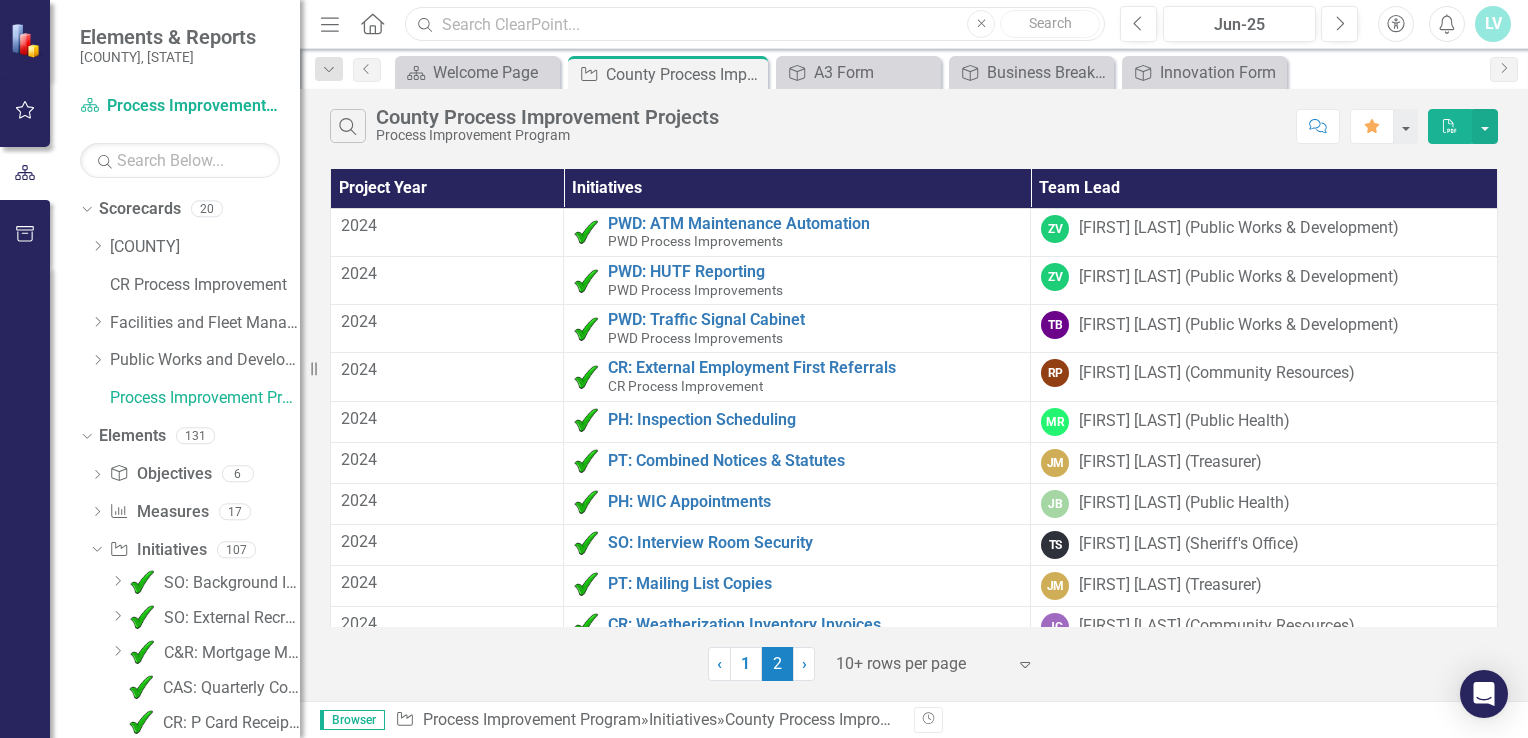 click at bounding box center (755, 24) 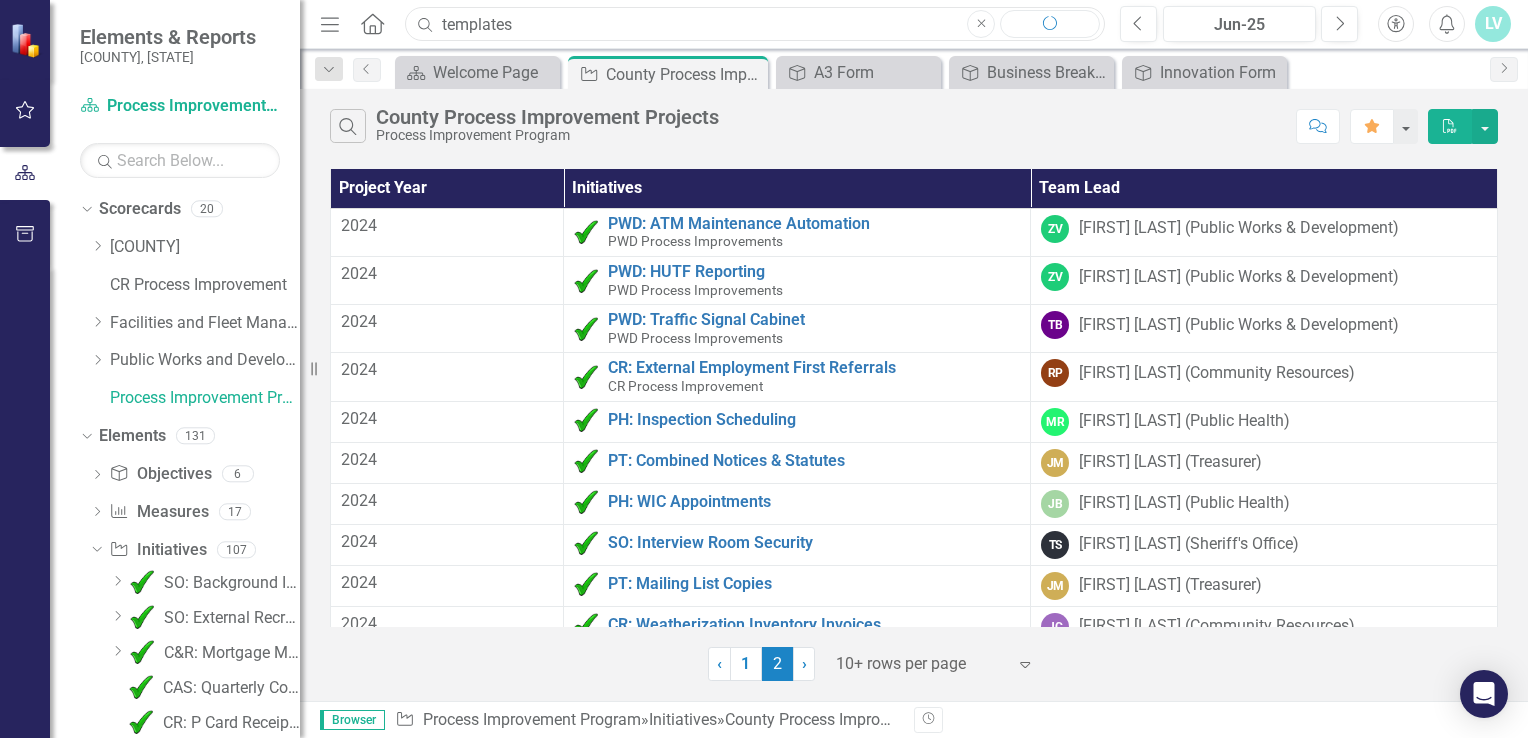 type on "templates" 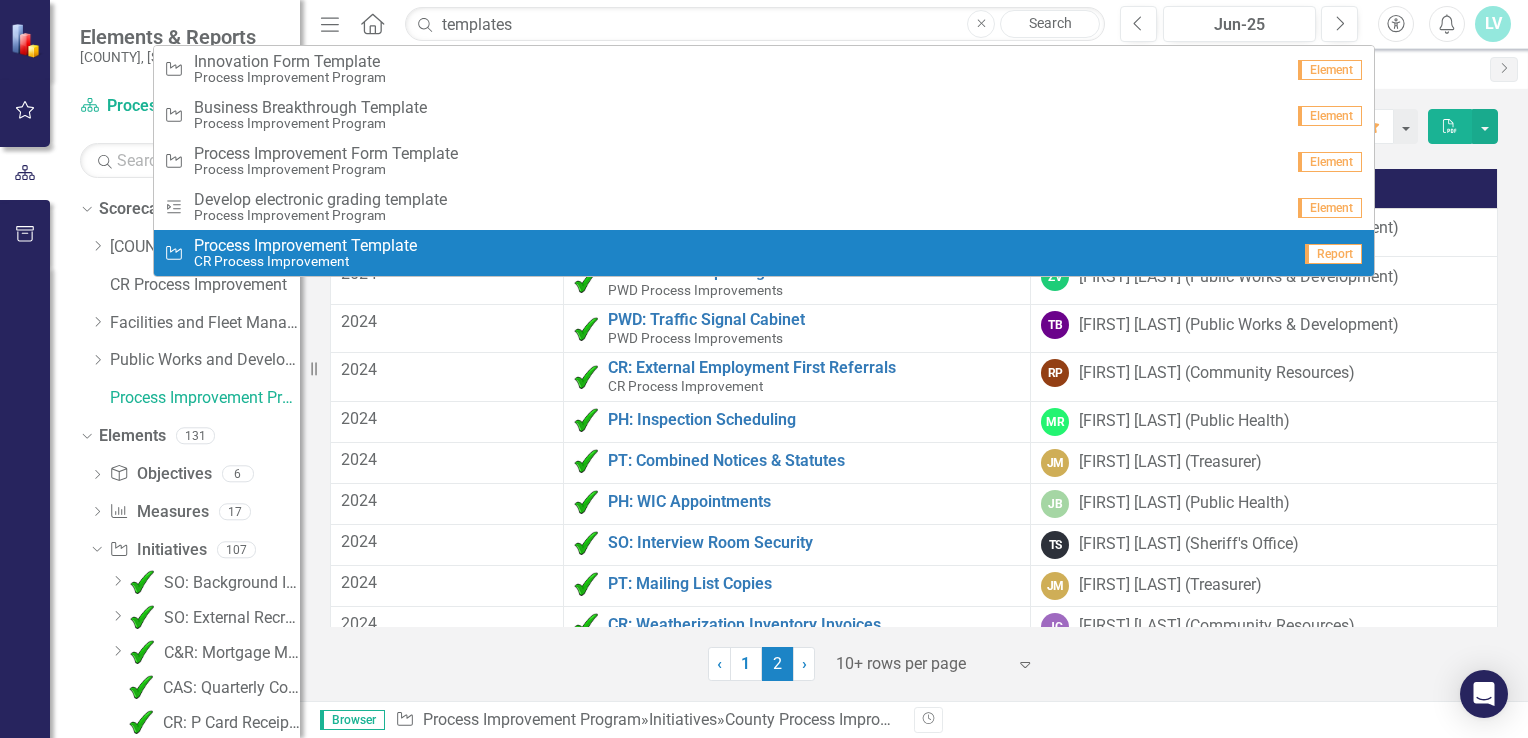 click on "Process Improvement Template" at bounding box center (305, 246) 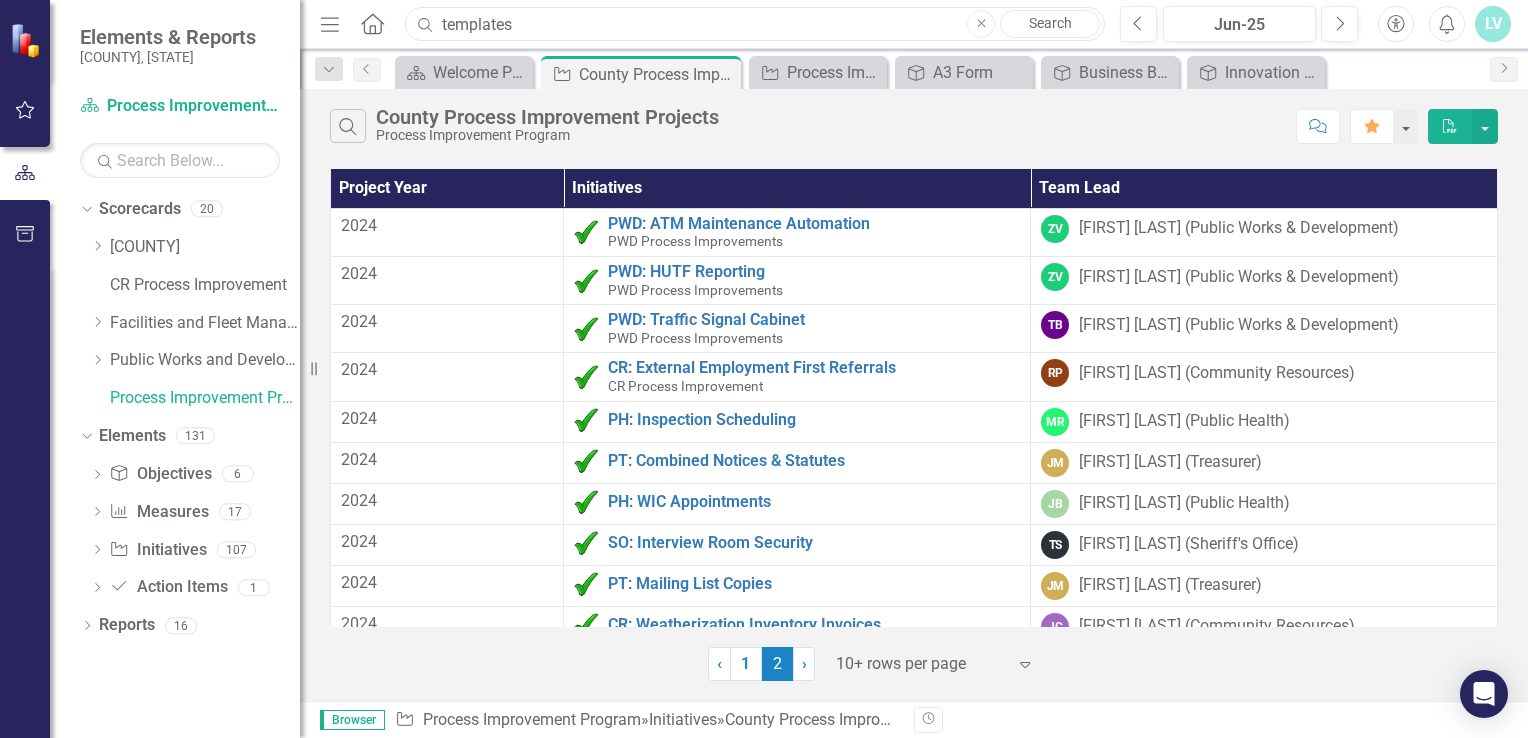 click on "templates" at bounding box center [755, 24] 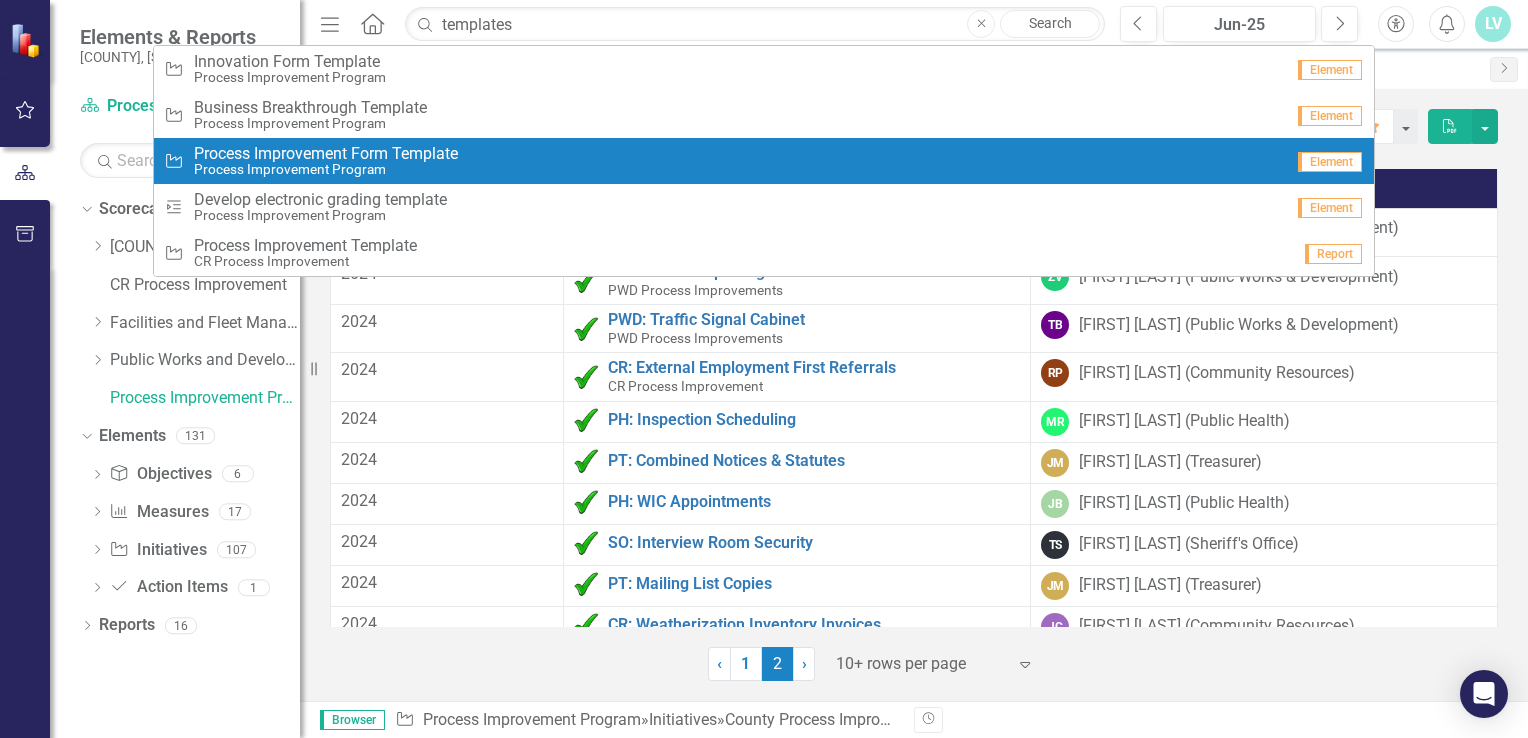 click on "Process Improvement Program" at bounding box center [326, 169] 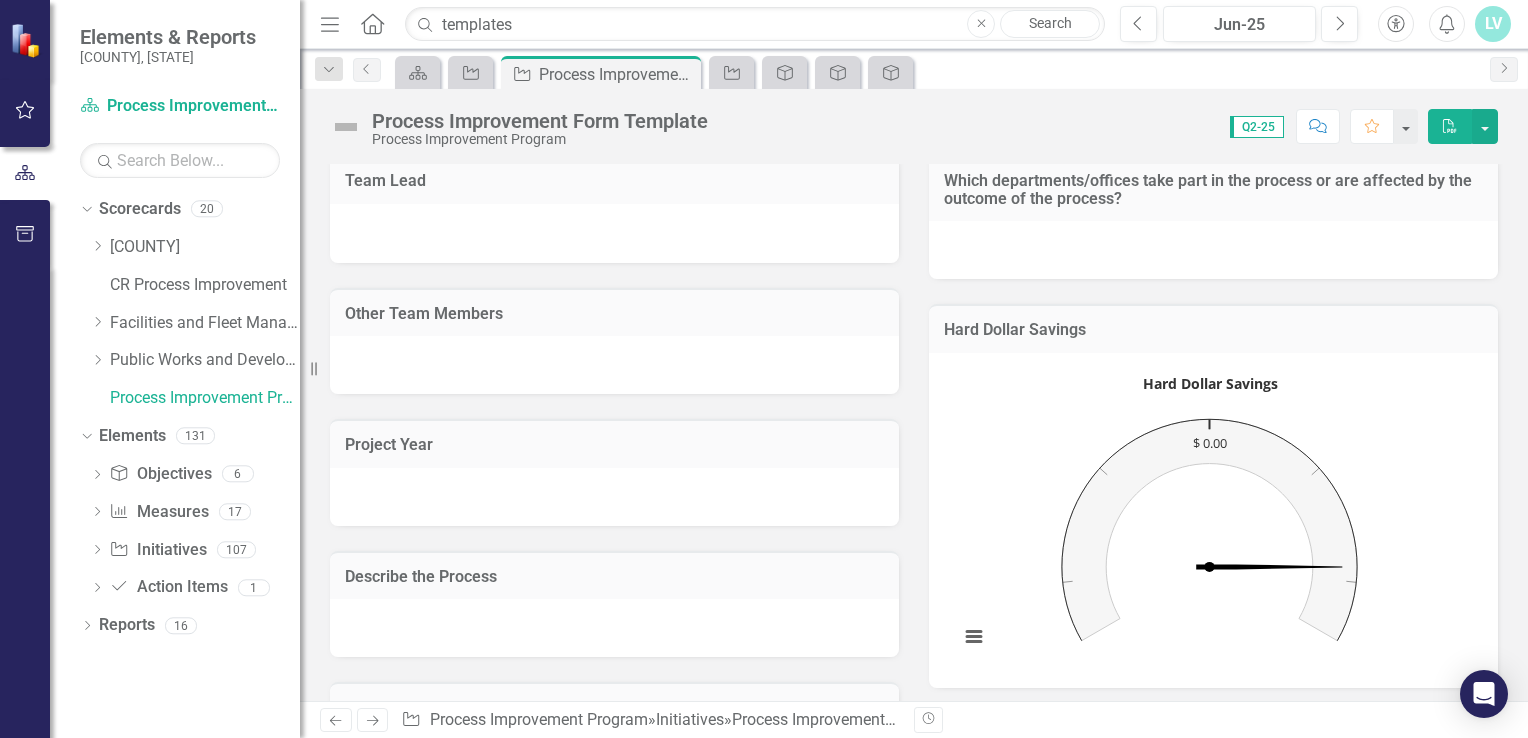 scroll, scrollTop: 0, scrollLeft: 0, axis: both 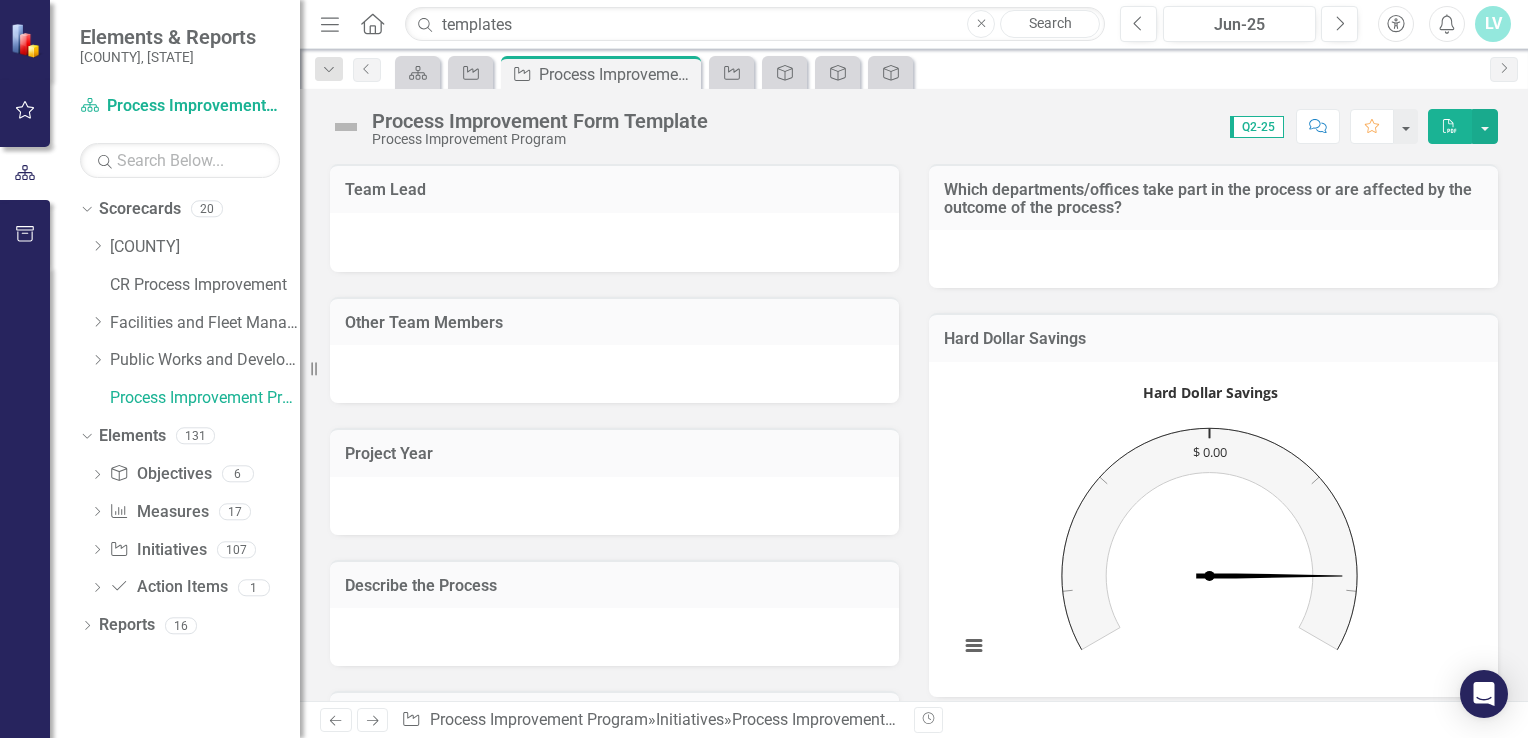 click at bounding box center (614, 240) 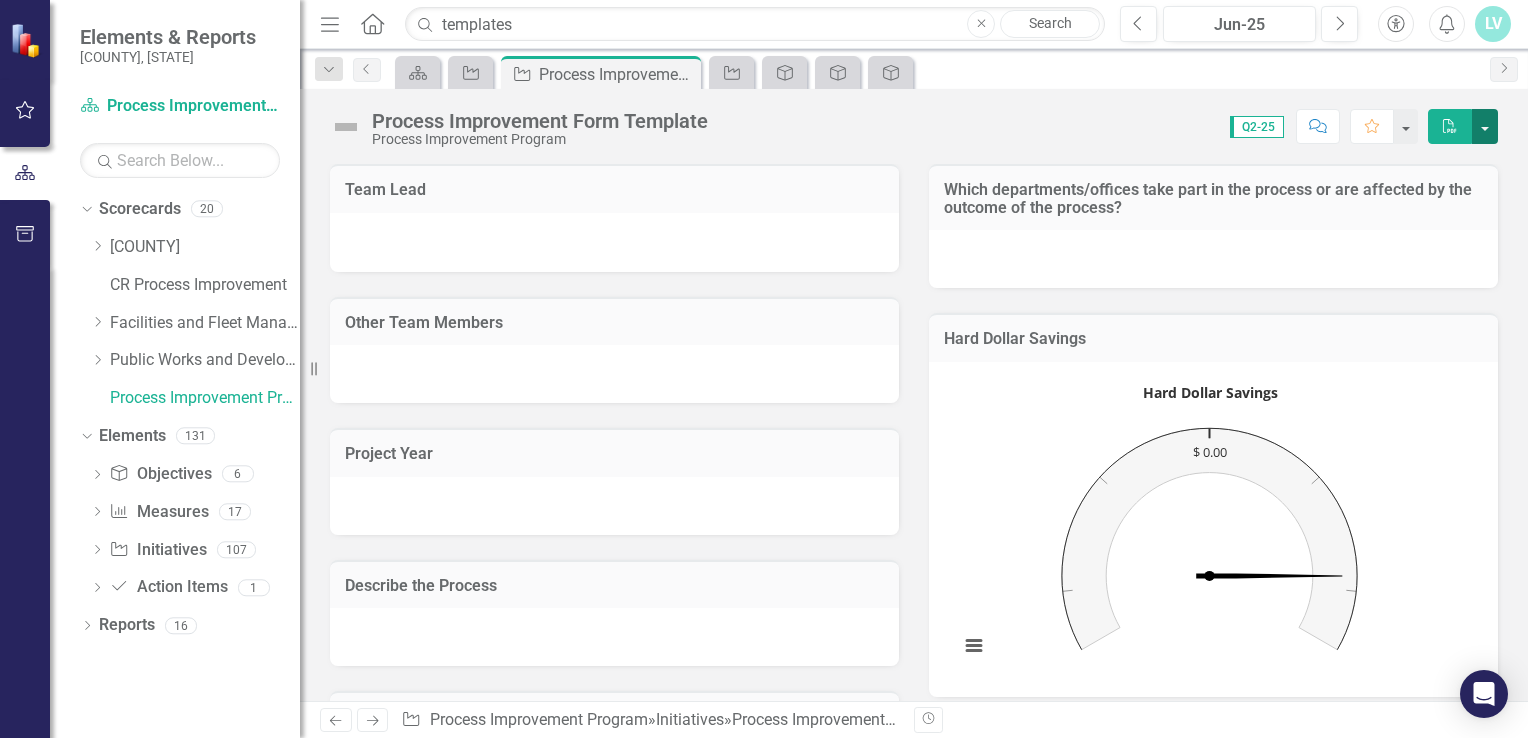 click at bounding box center (1485, 126) 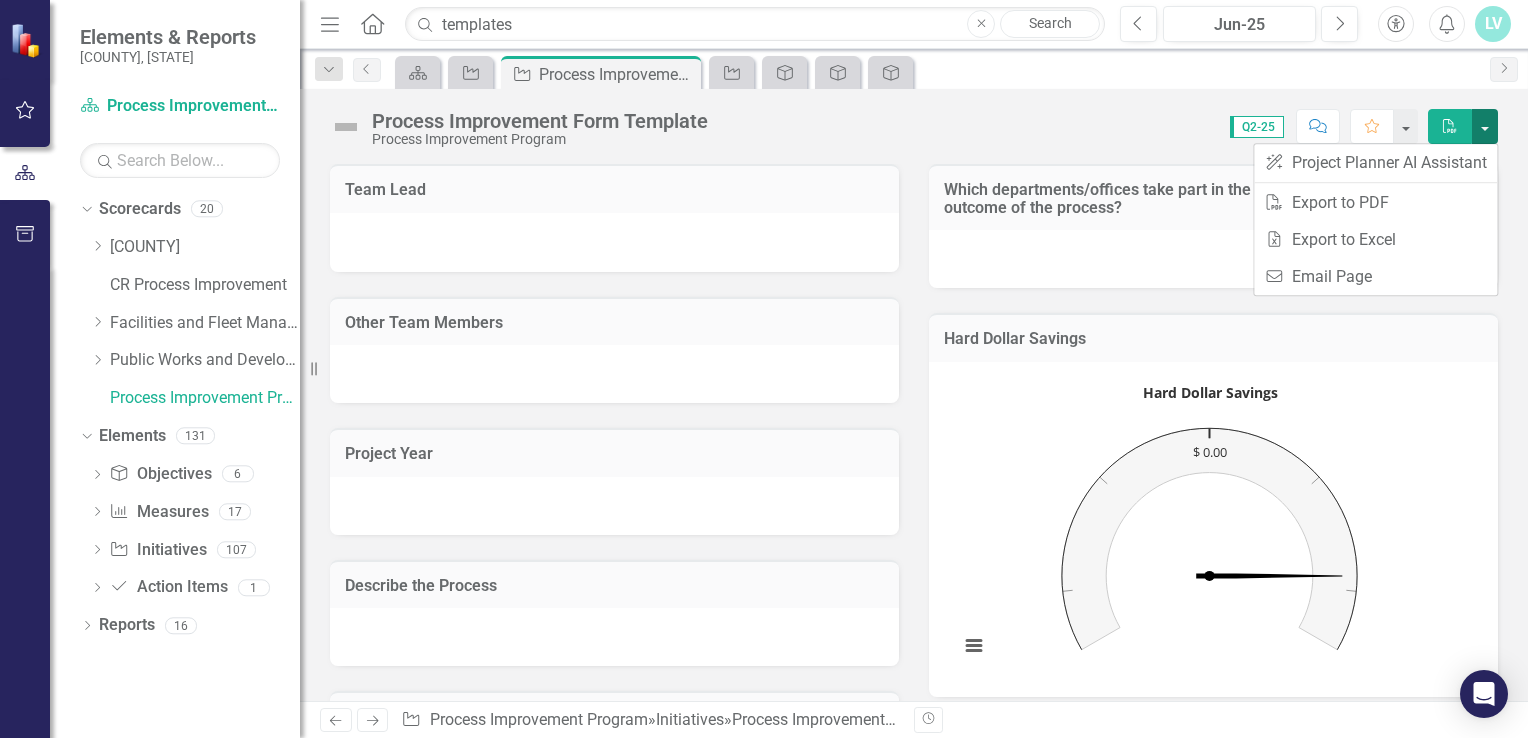 click at bounding box center (1485, 126) 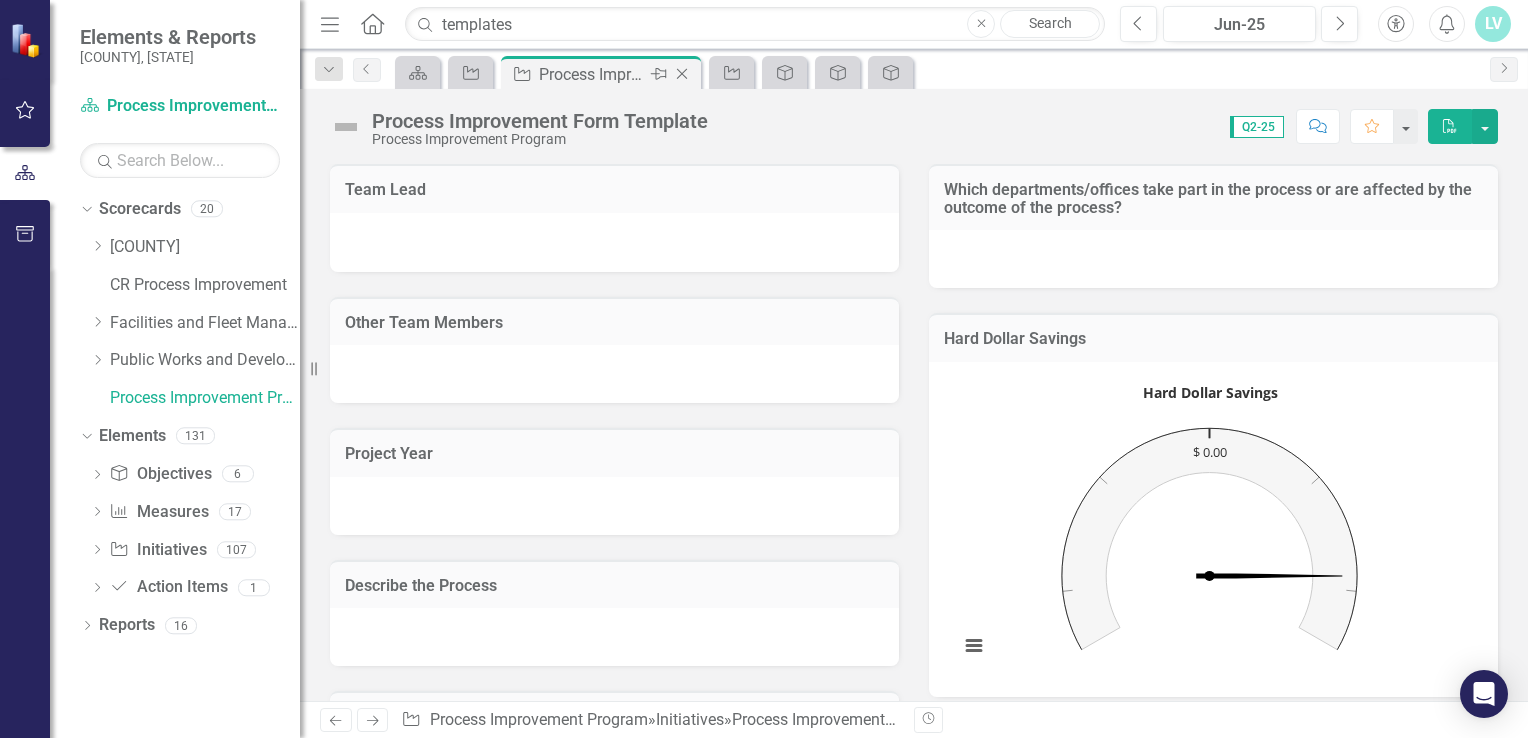 click on "Process Improvement Form Template" at bounding box center (592, 74) 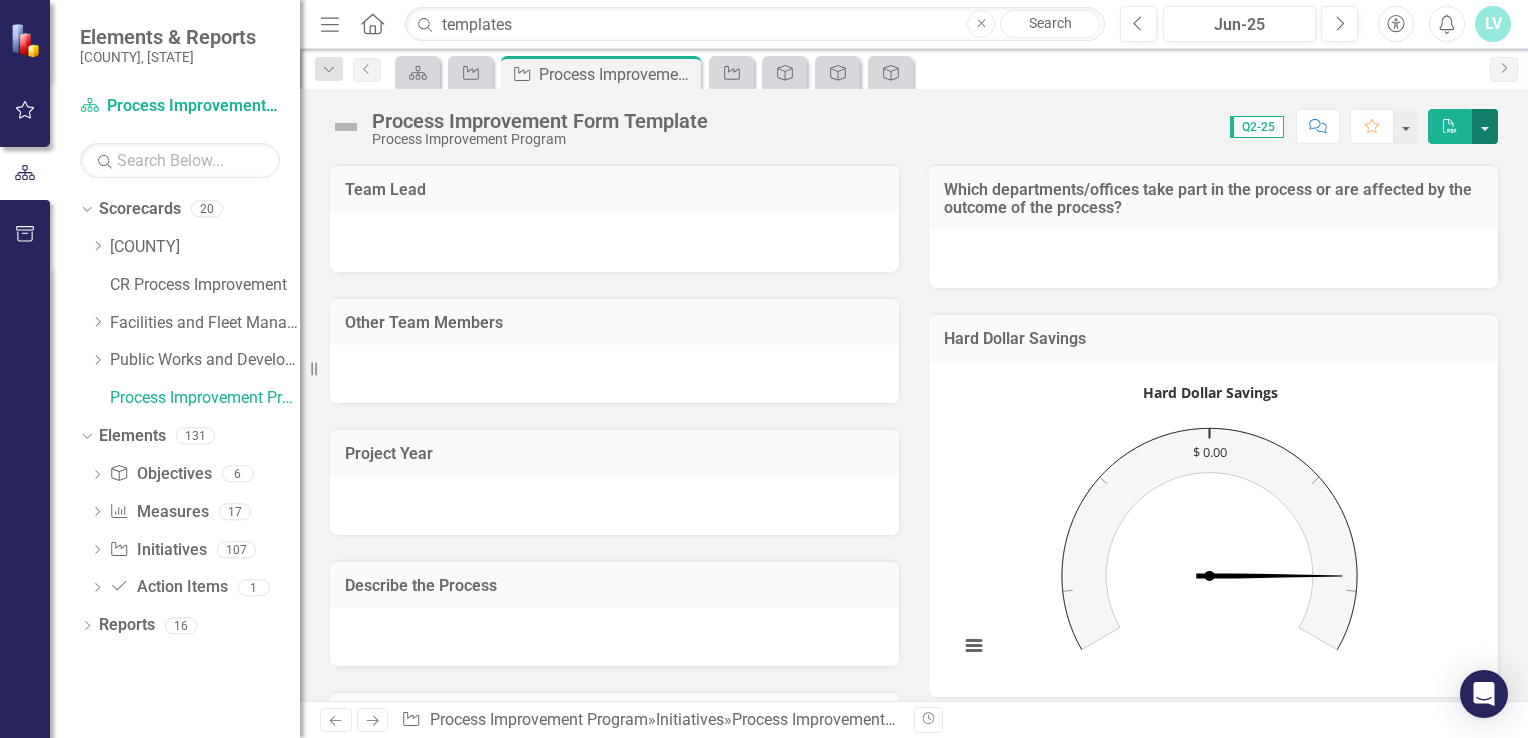click at bounding box center [1485, 126] 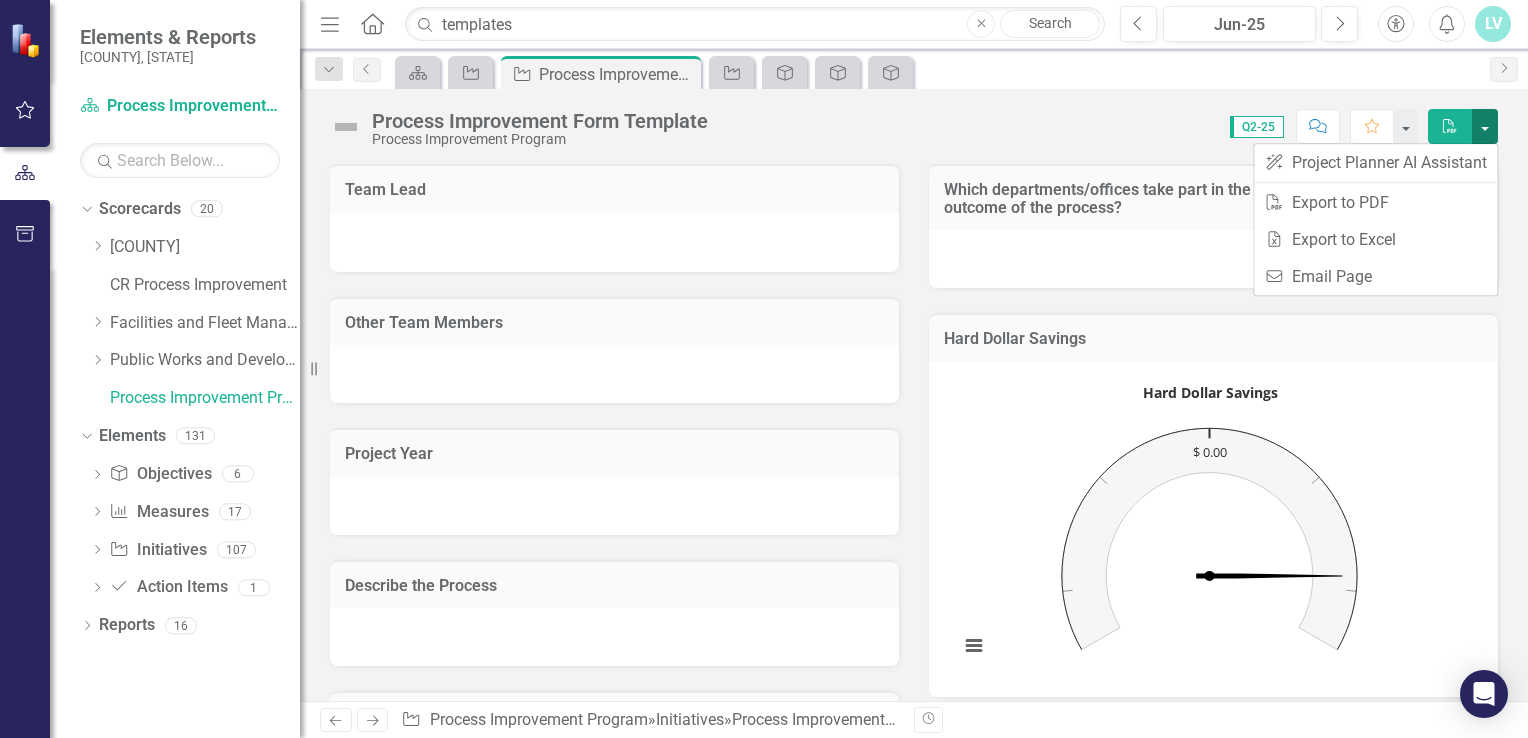 click at bounding box center [1485, 126] 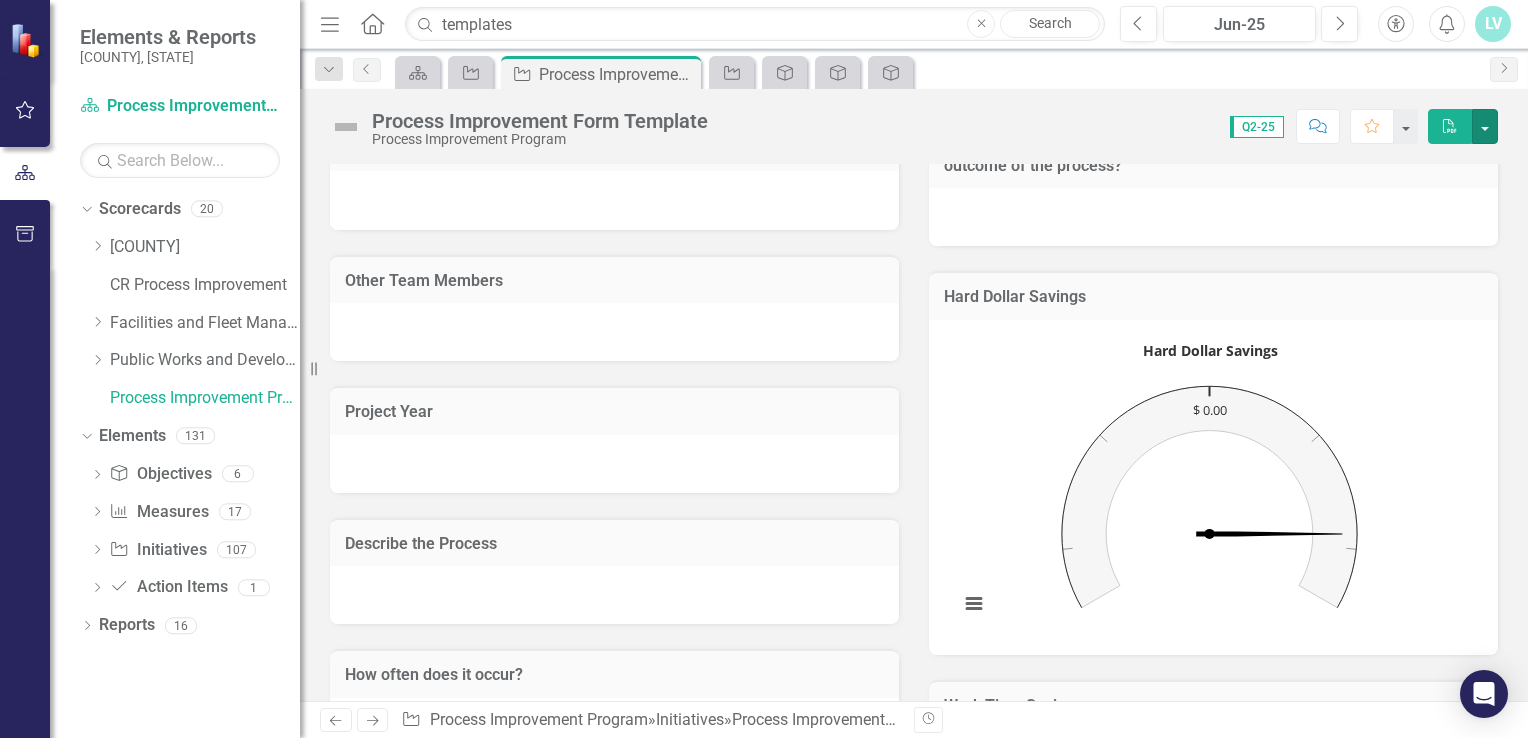 scroll, scrollTop: 0, scrollLeft: 0, axis: both 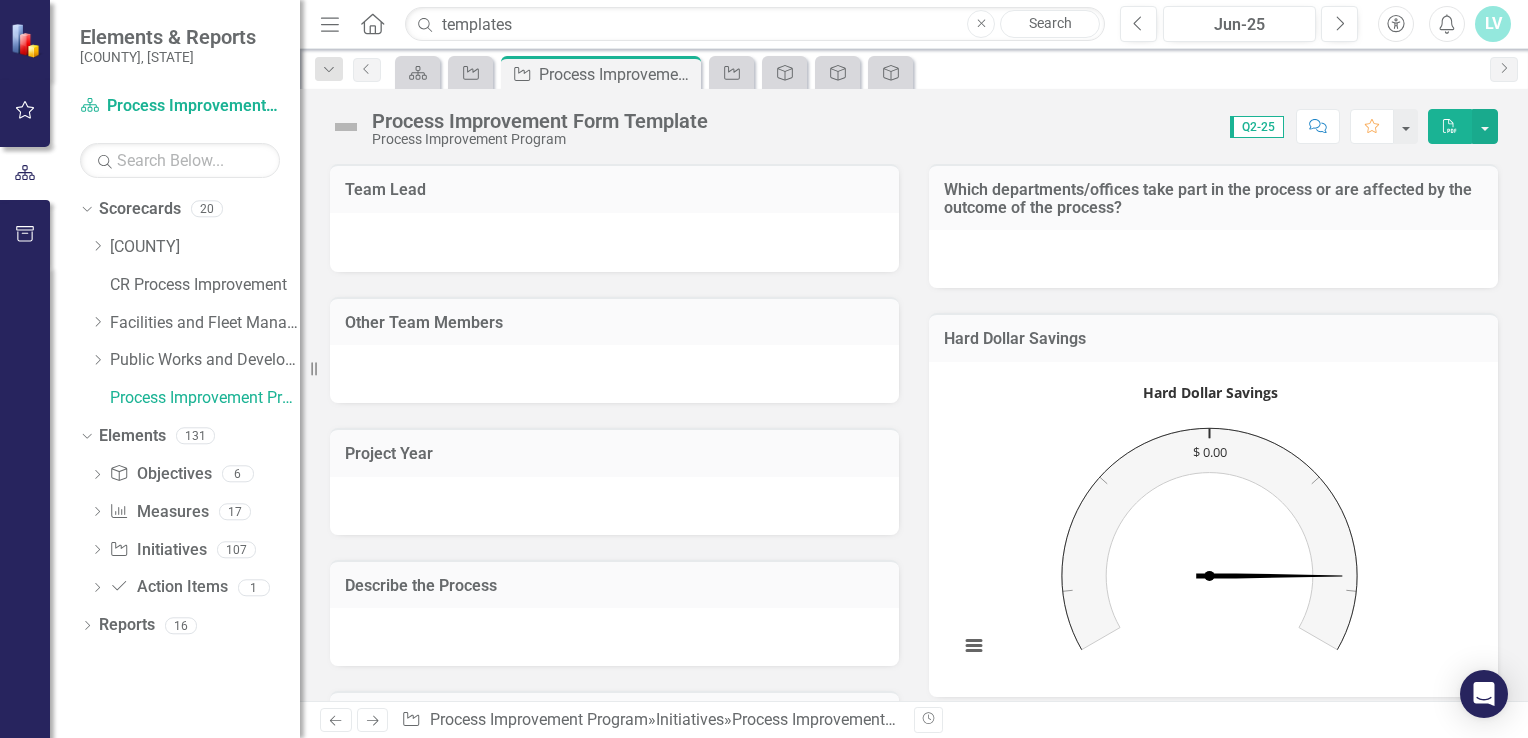 click on "Menu" at bounding box center (330, 24) 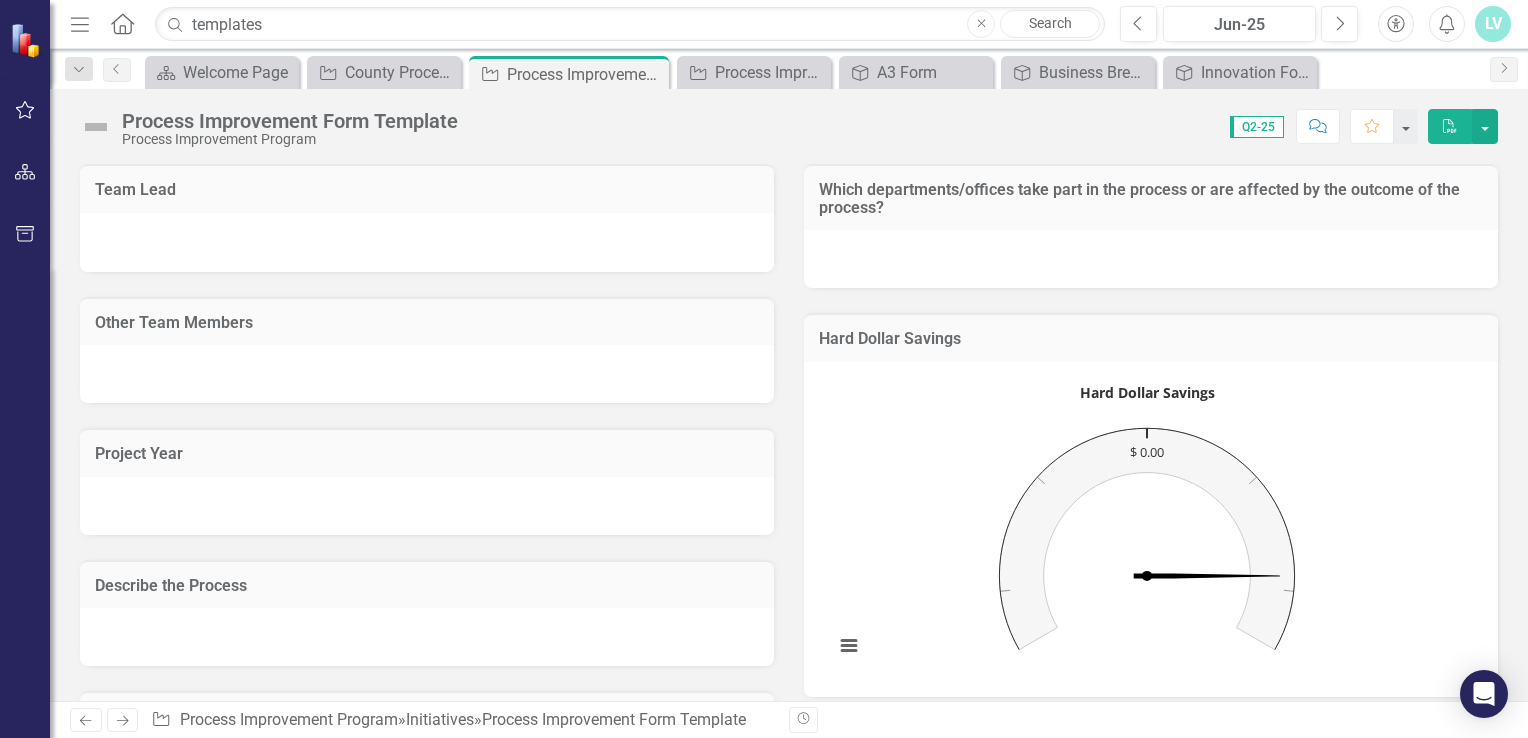 click at bounding box center [80, 24] 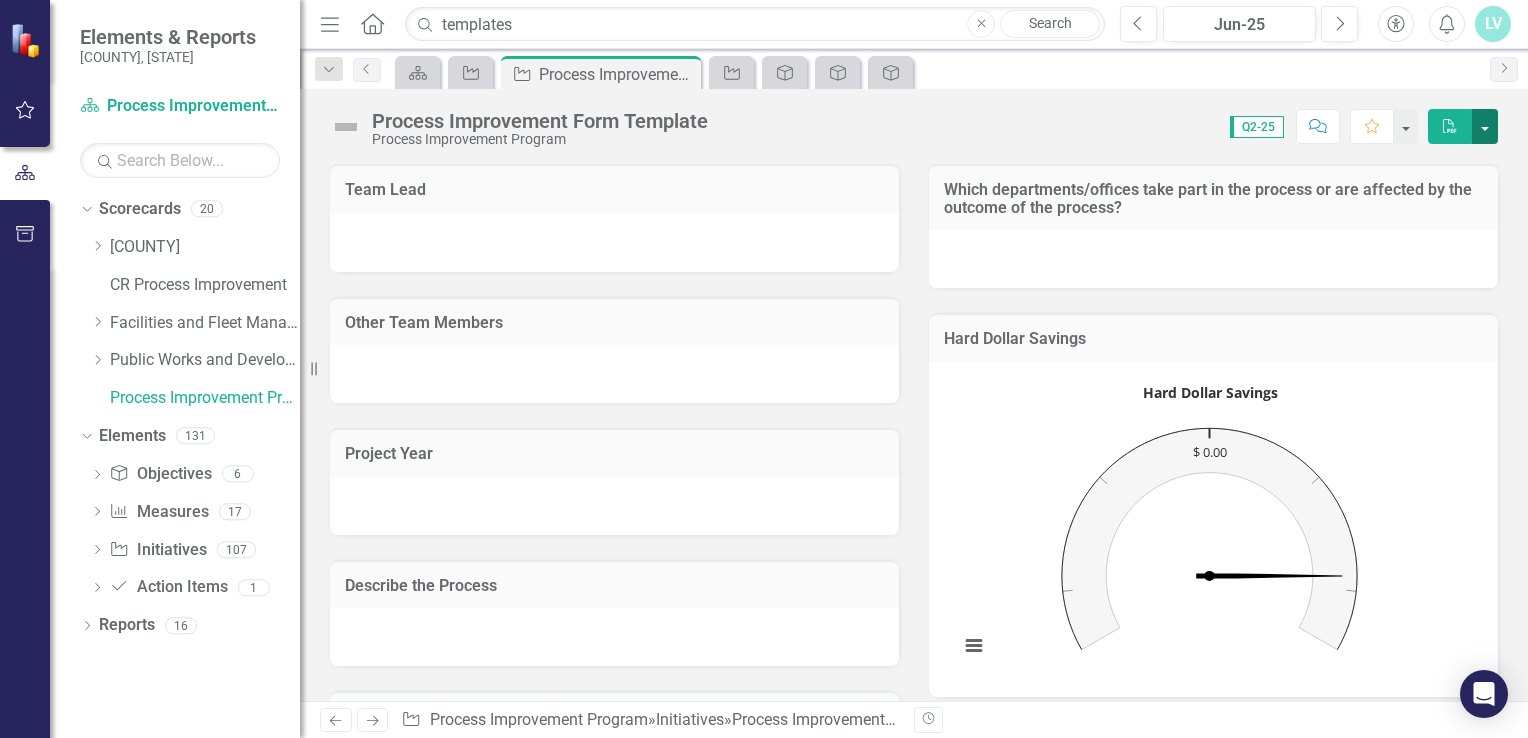 click at bounding box center [1485, 126] 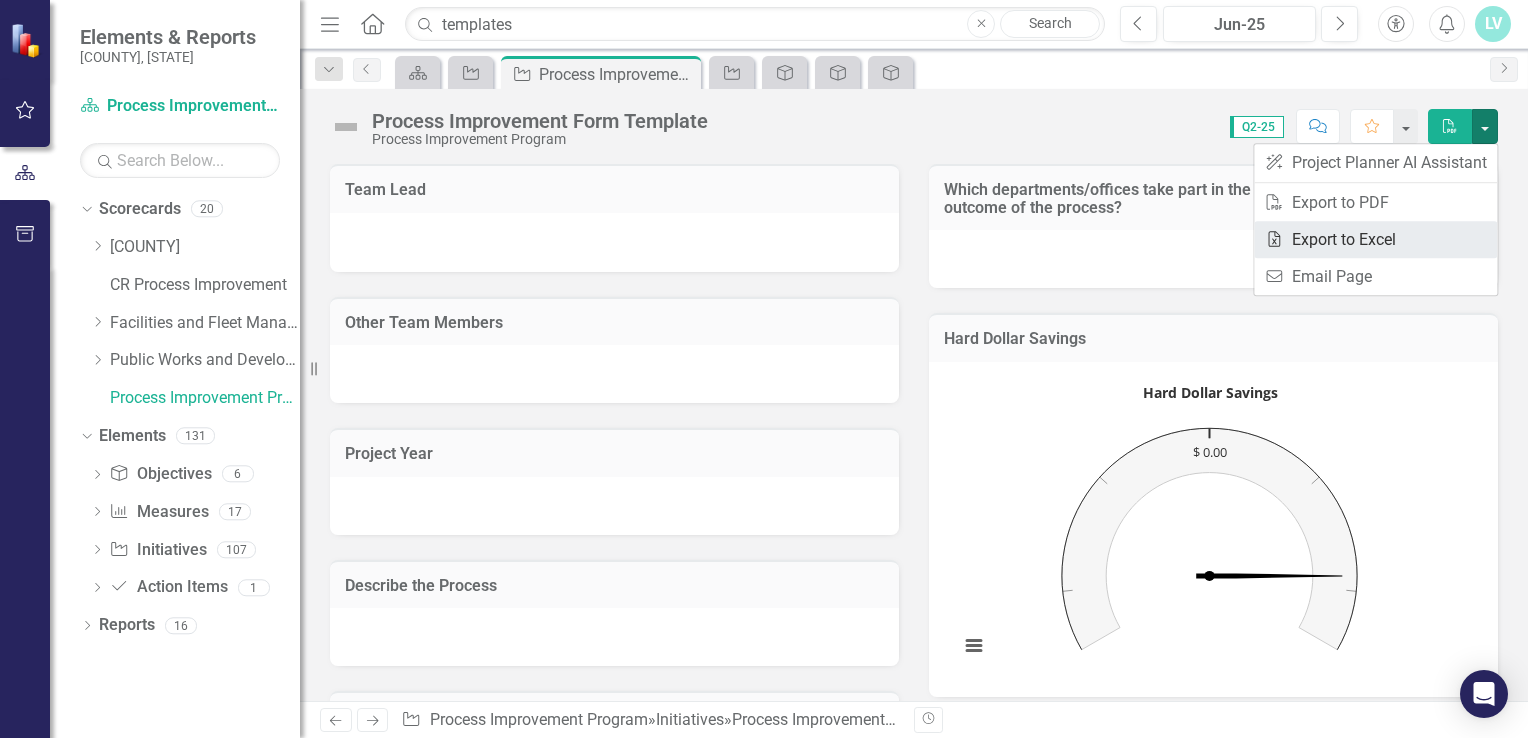 click on "Excel Export to Excel" at bounding box center (1375, 239) 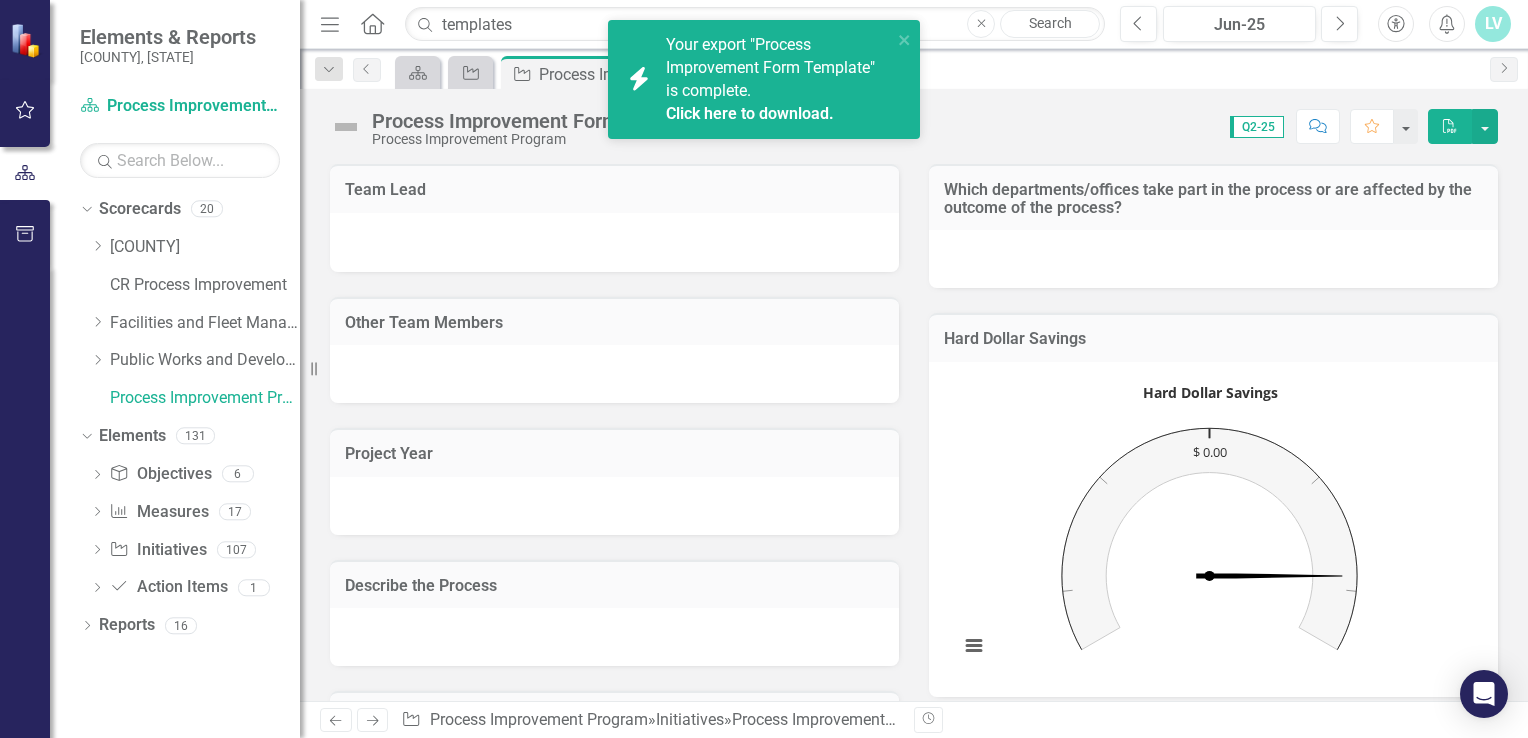 click on "Click here to download." at bounding box center (750, 113) 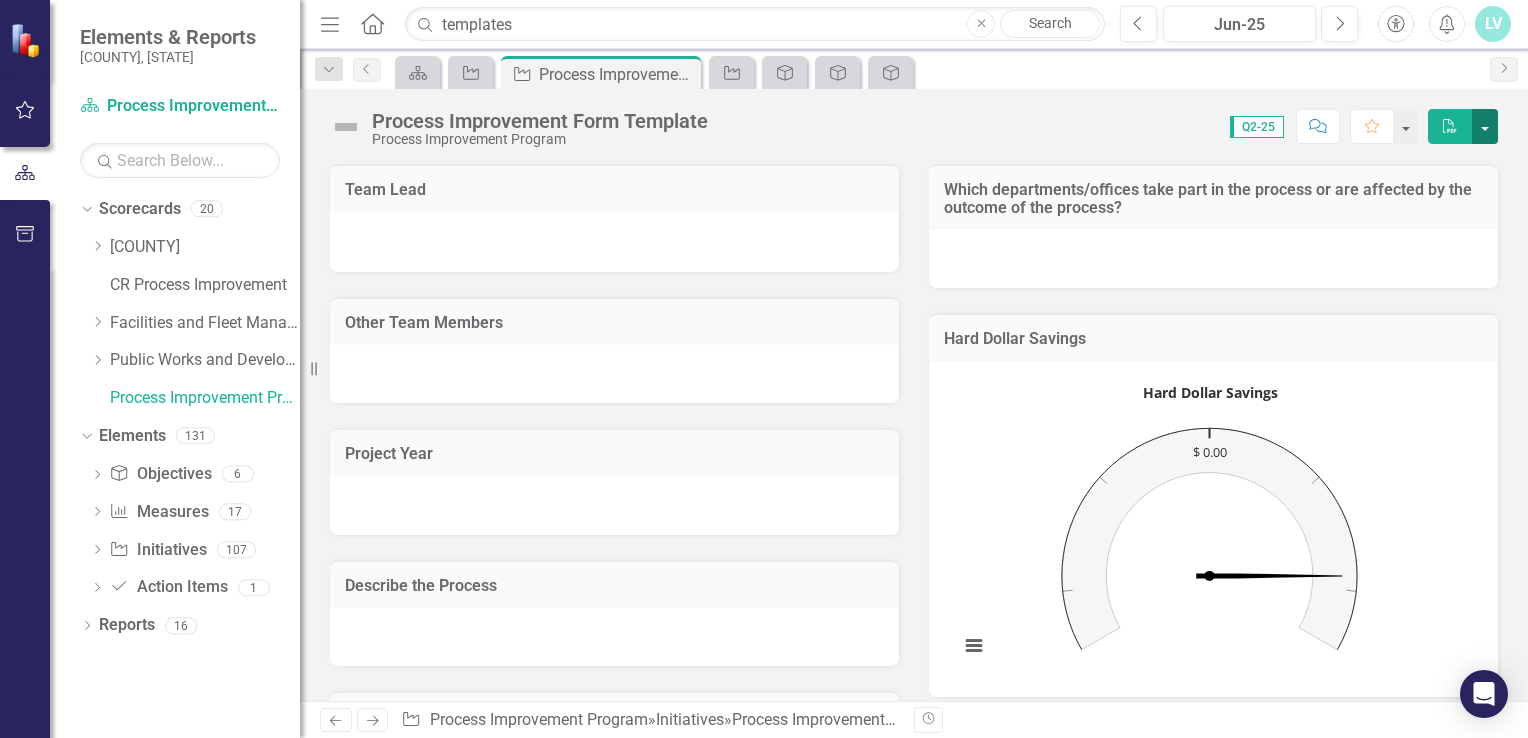 click at bounding box center (1485, 126) 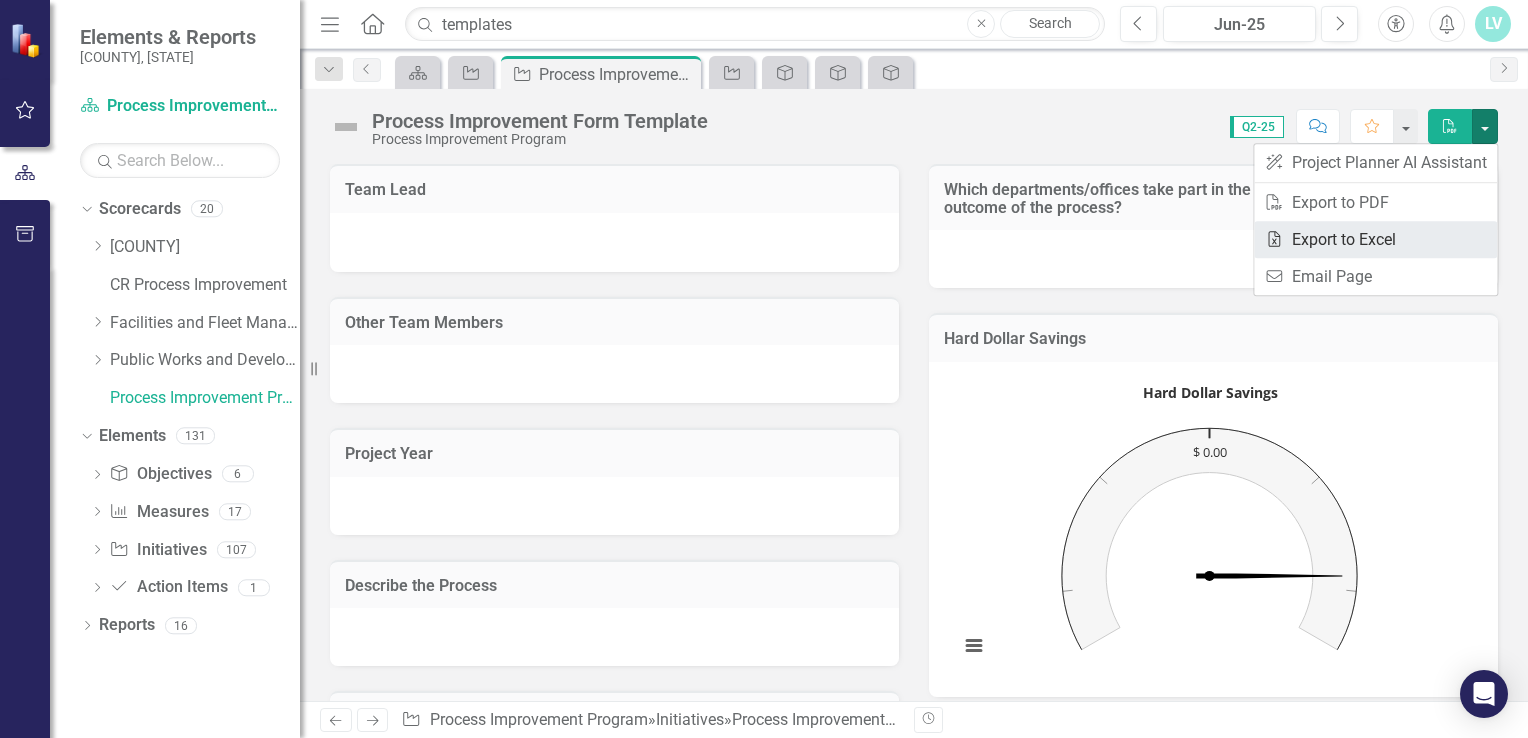 click on "Excel Export to Excel" at bounding box center [1375, 239] 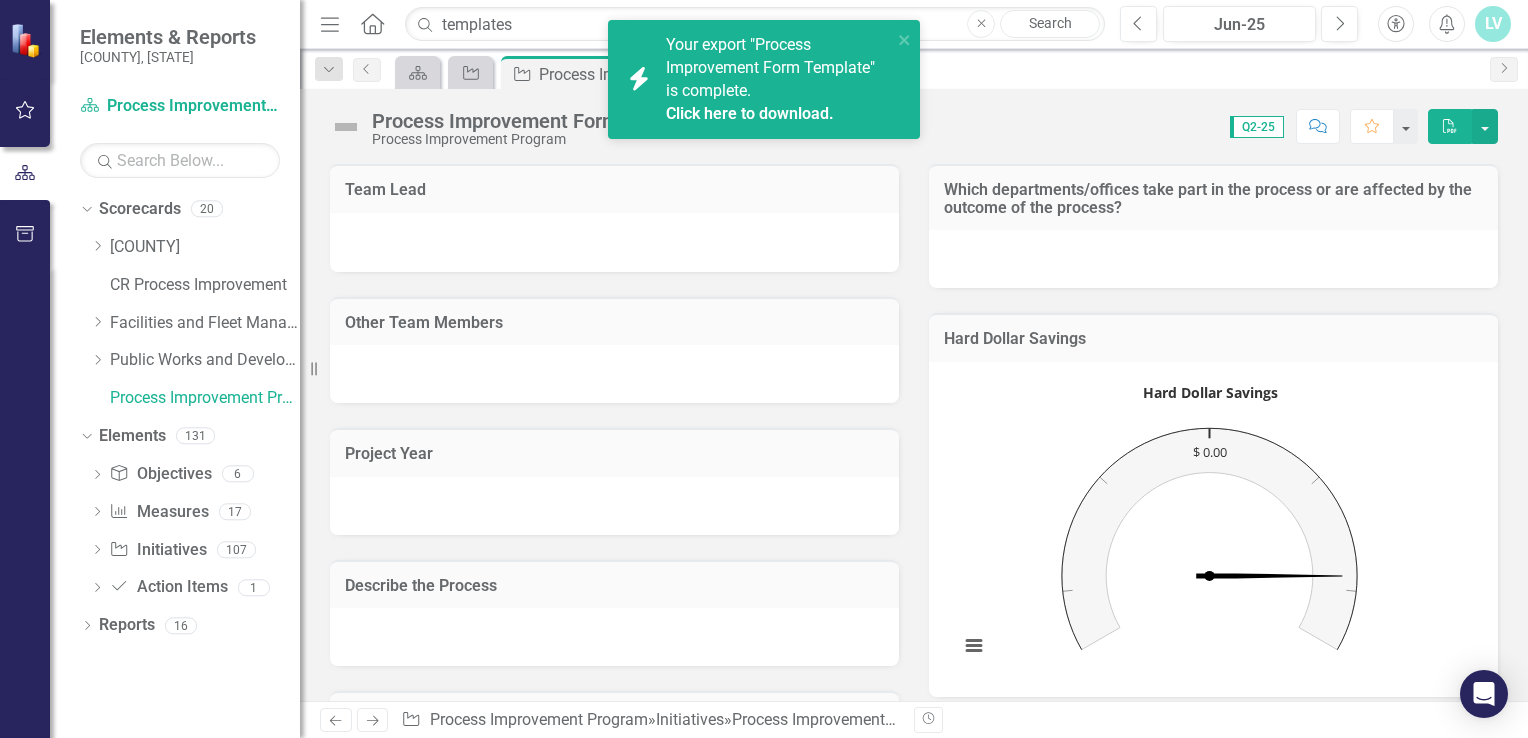 click on "Click here to download." at bounding box center [750, 113] 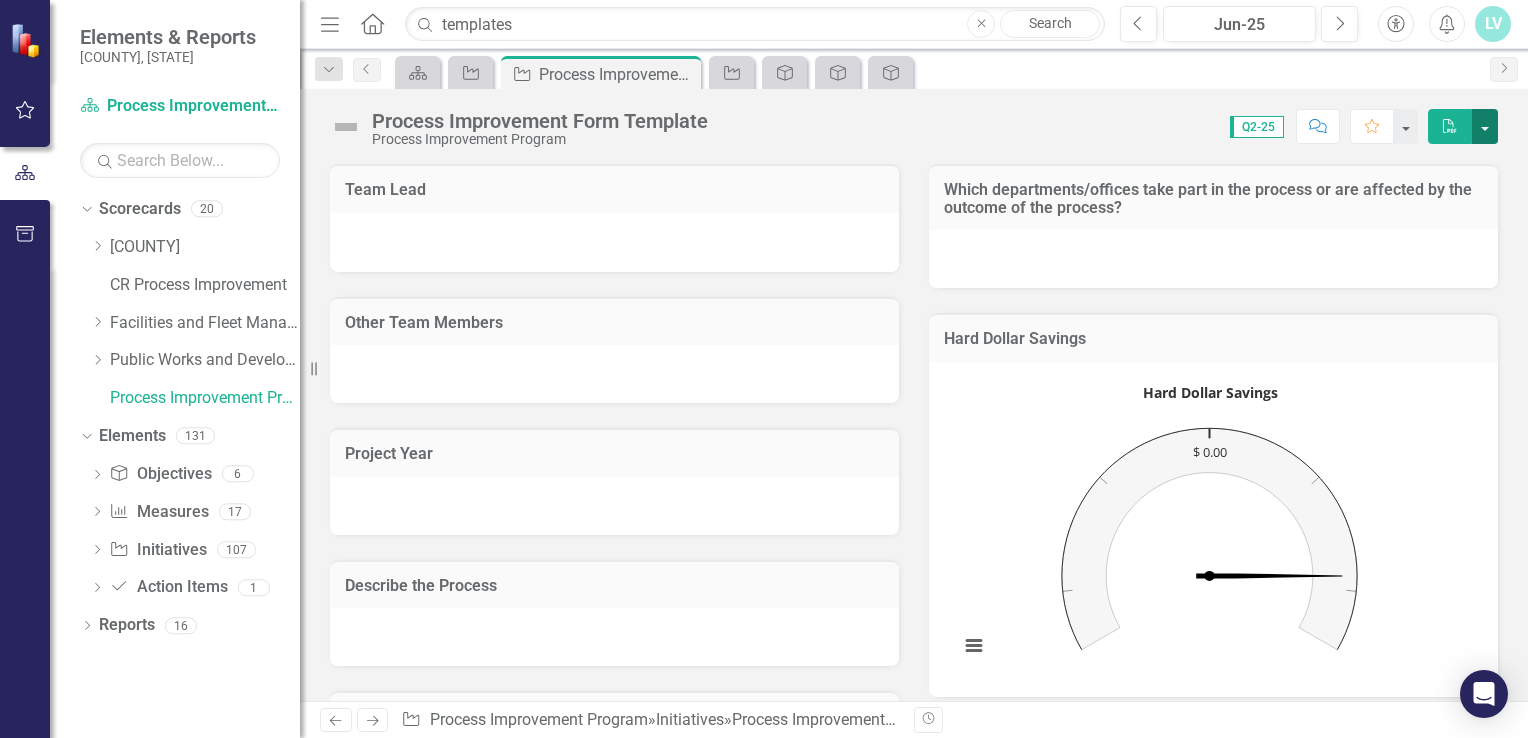 click at bounding box center (1485, 126) 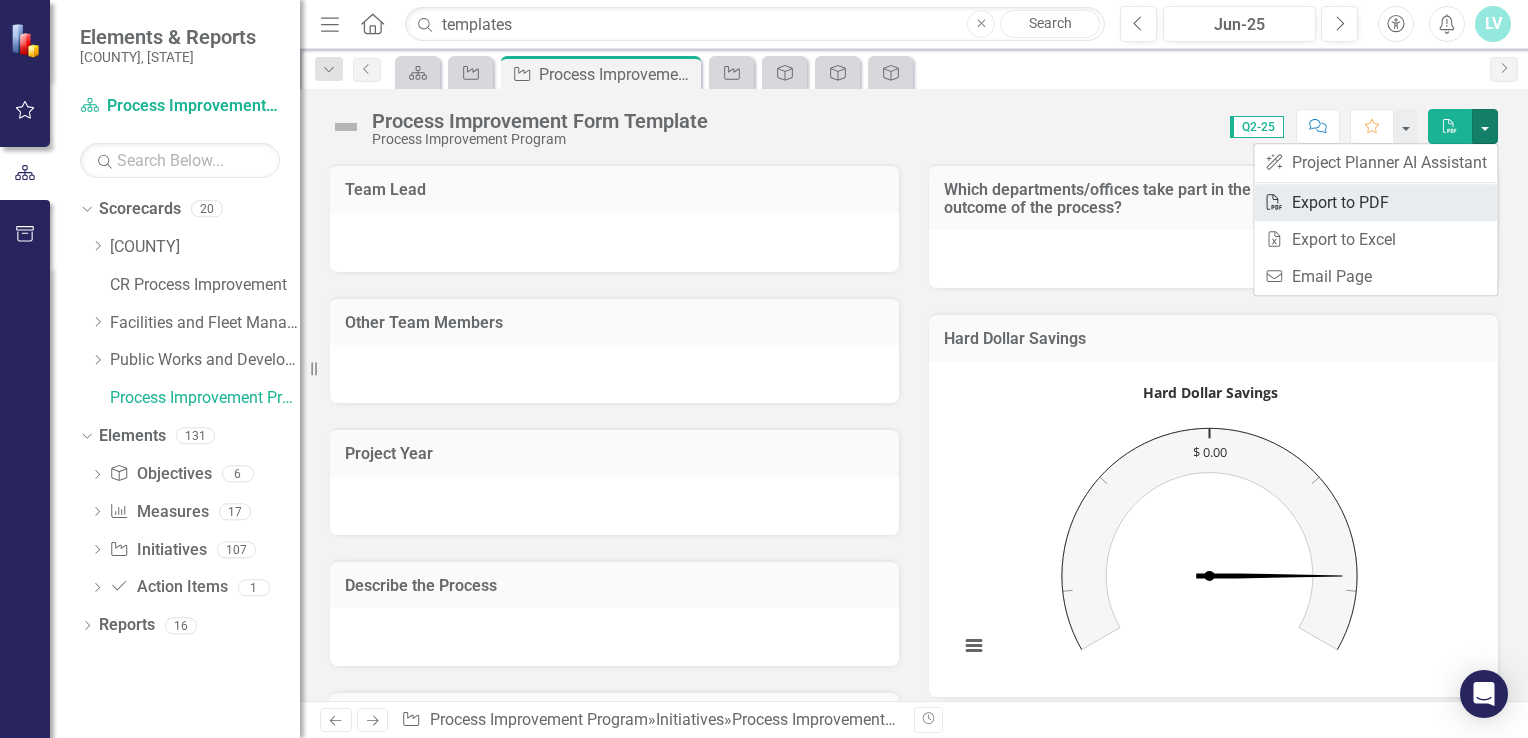 click on "PDF Export to PDF" at bounding box center (1375, 202) 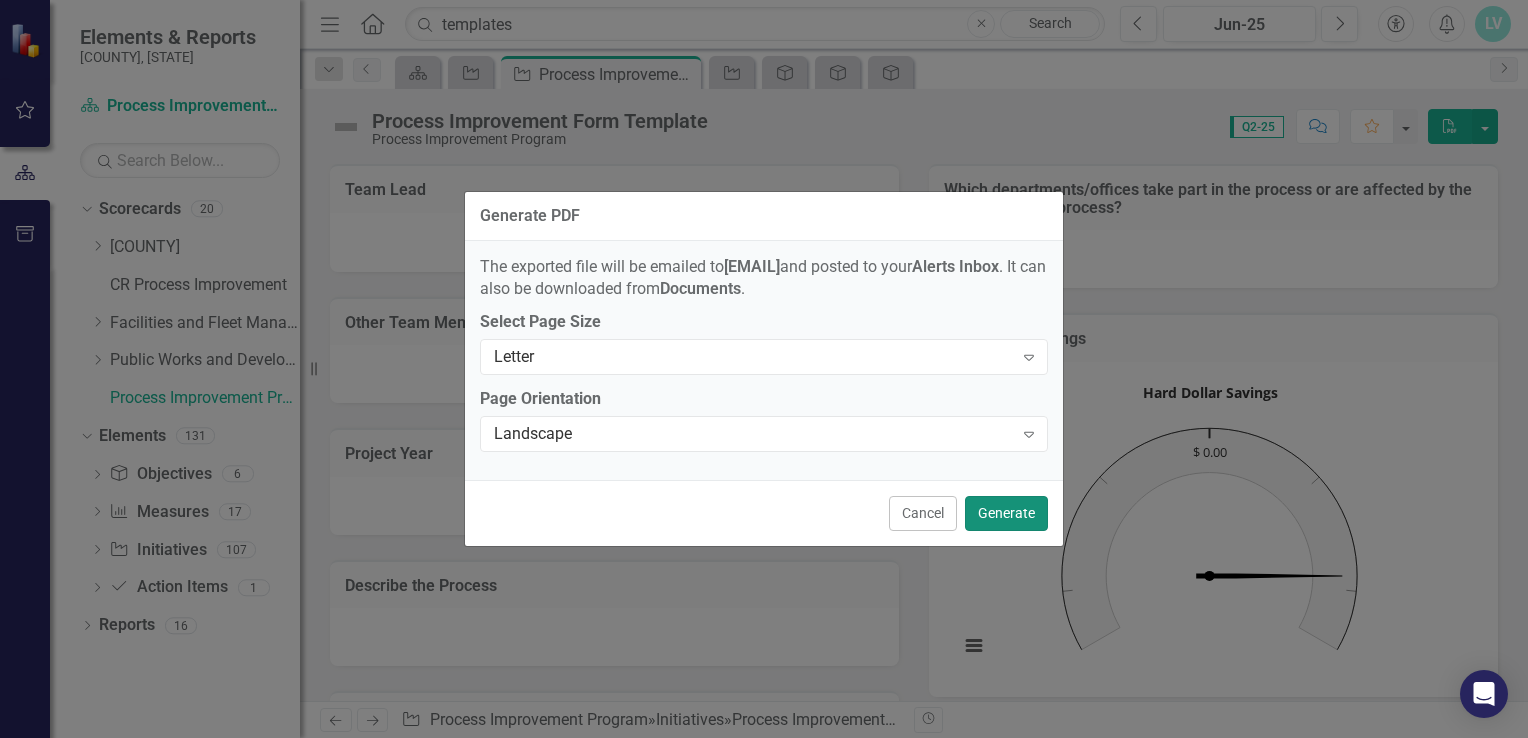 click on "Generate" at bounding box center (1006, 513) 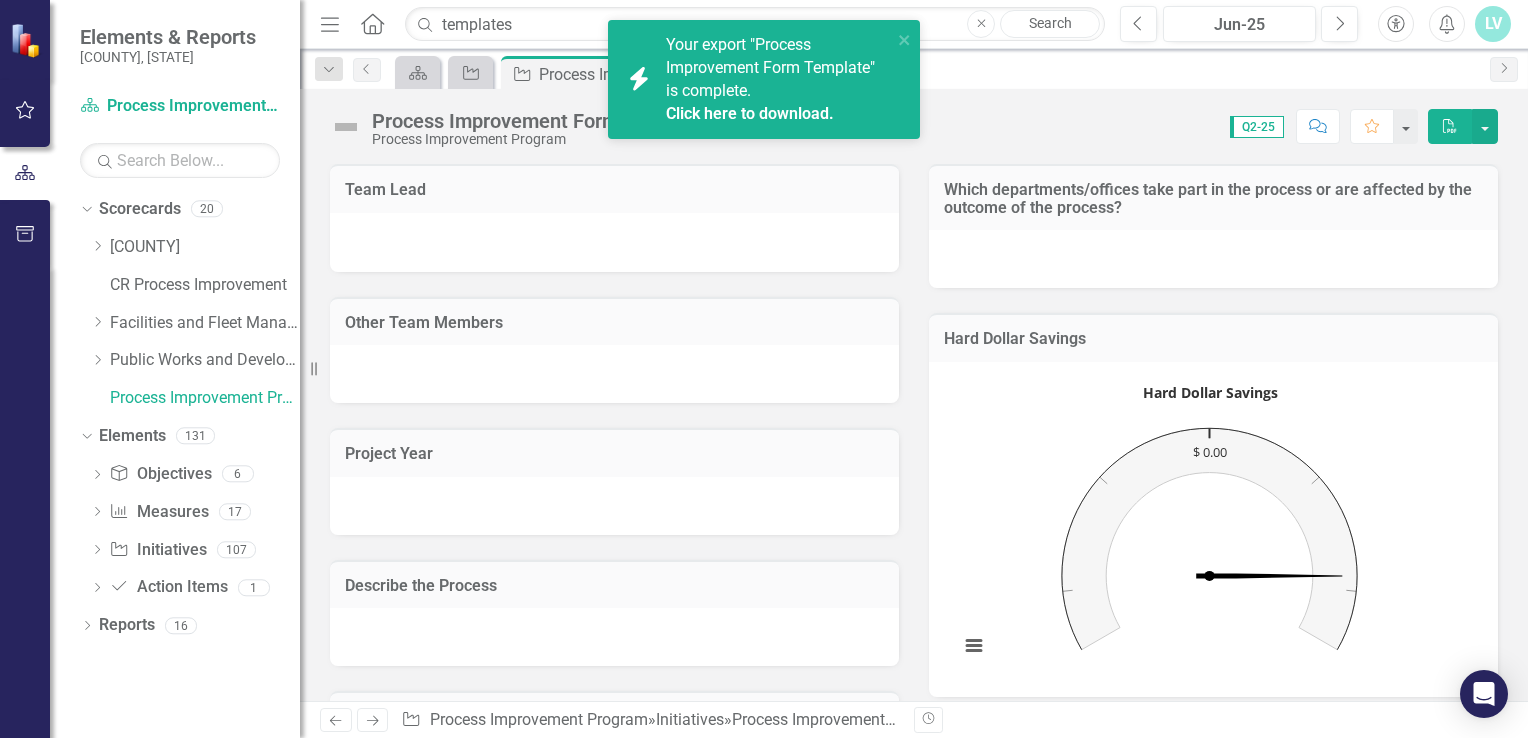 click on "Click here to download." at bounding box center [750, 113] 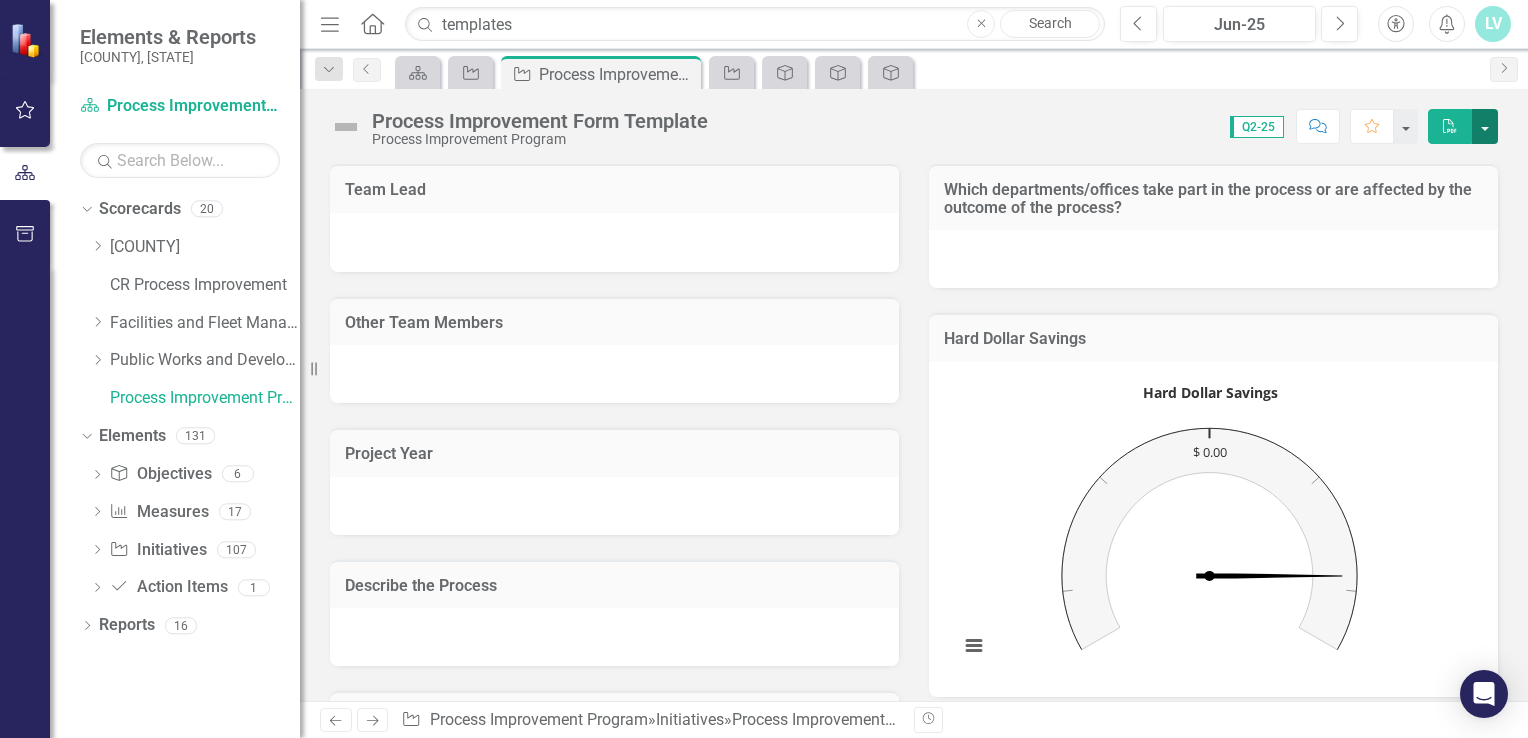 click at bounding box center [1485, 126] 